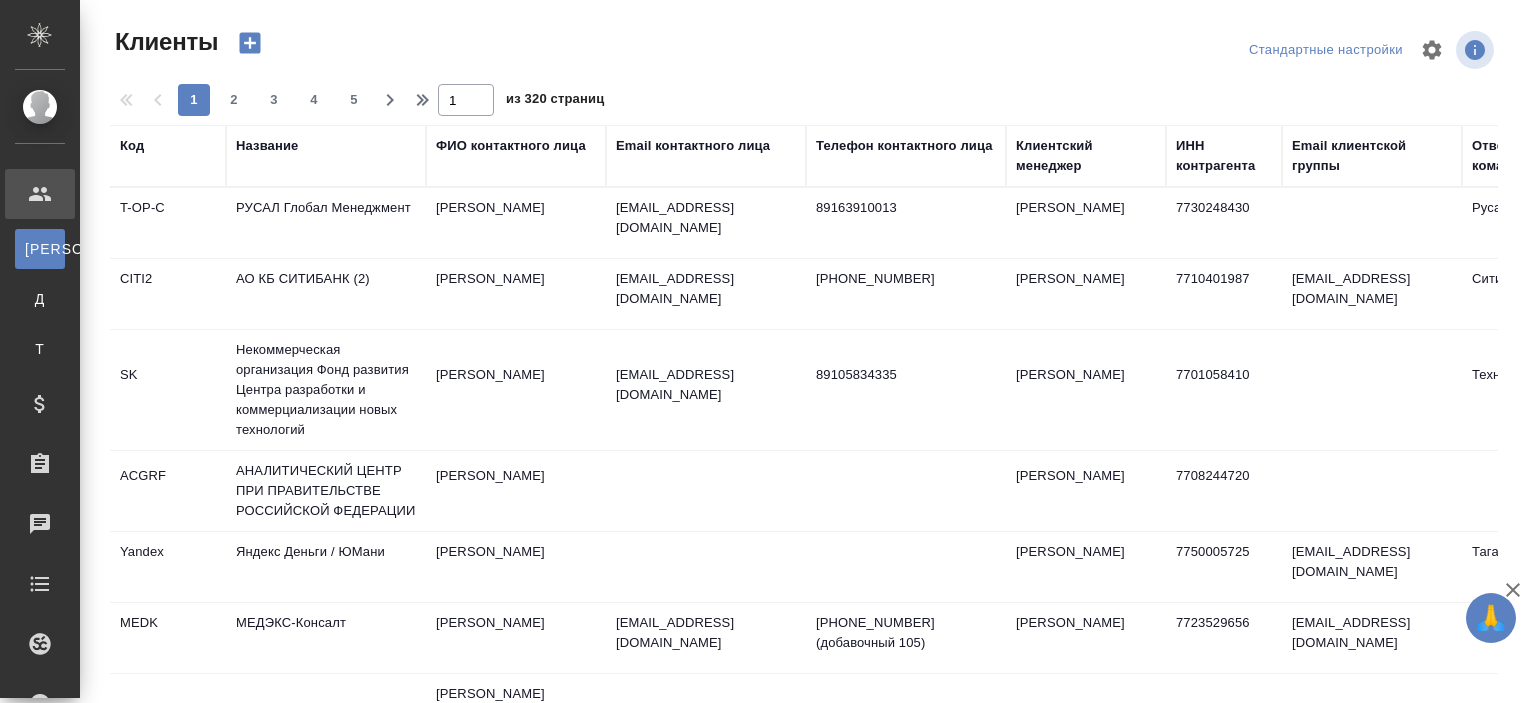 select on "RU" 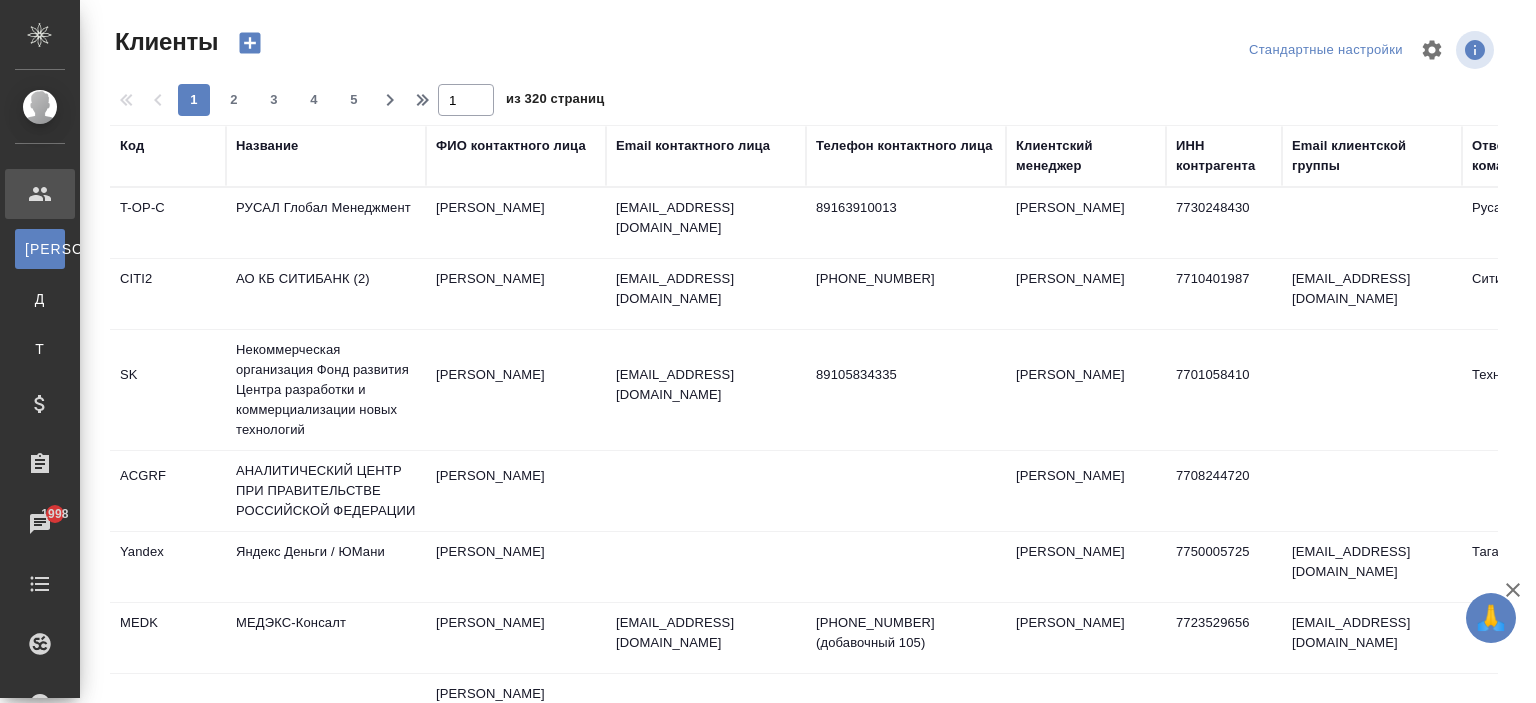 scroll, scrollTop: 0, scrollLeft: 0, axis: both 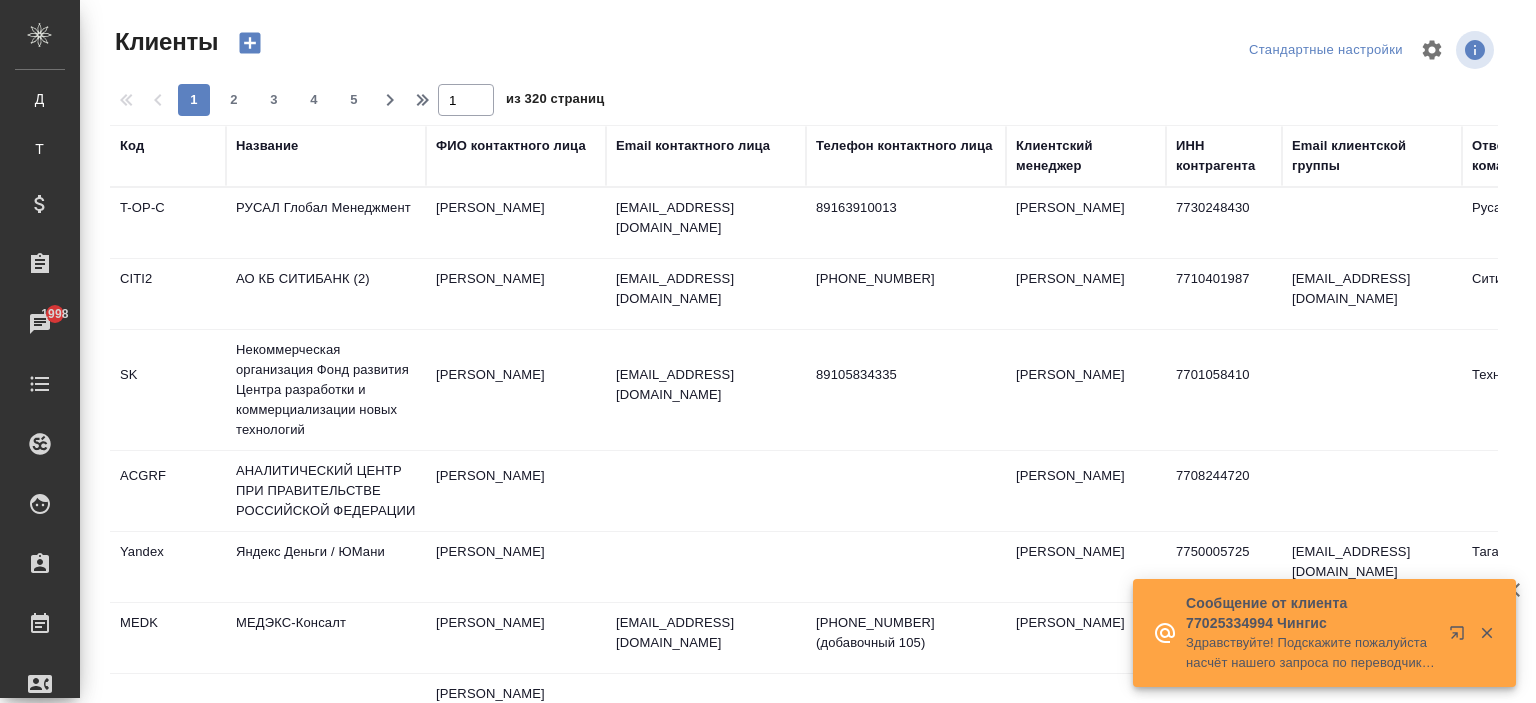 click 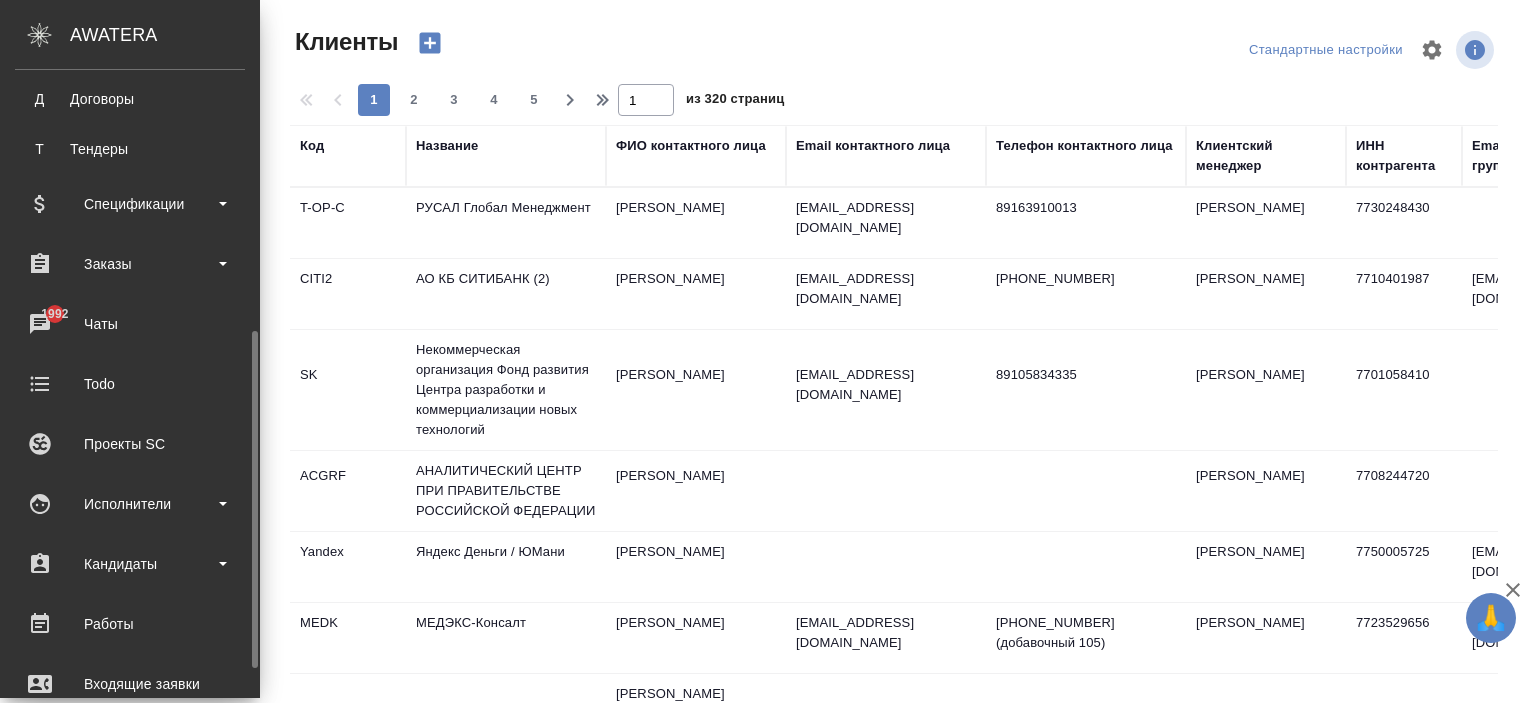 scroll, scrollTop: 500, scrollLeft: 0, axis: vertical 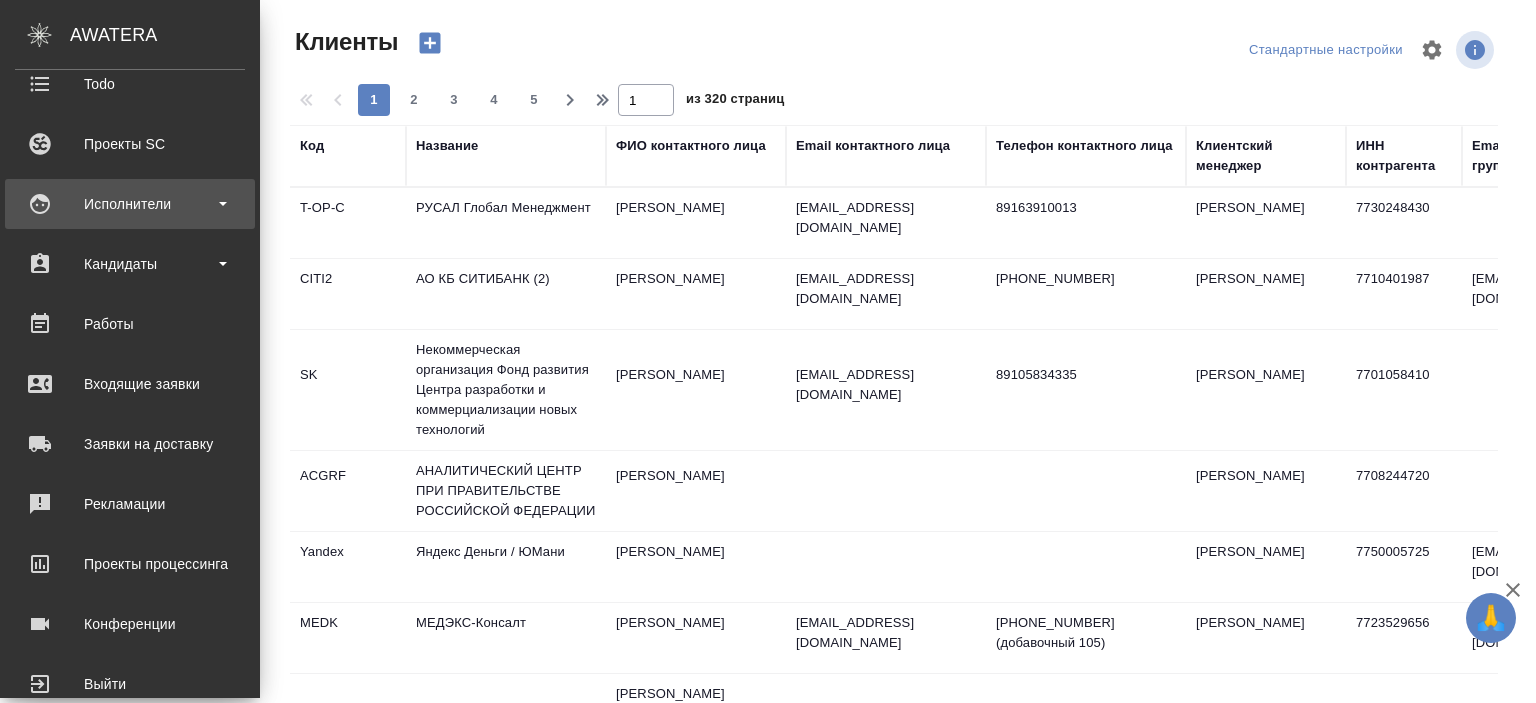 click on "Исполнители" at bounding box center [130, 204] 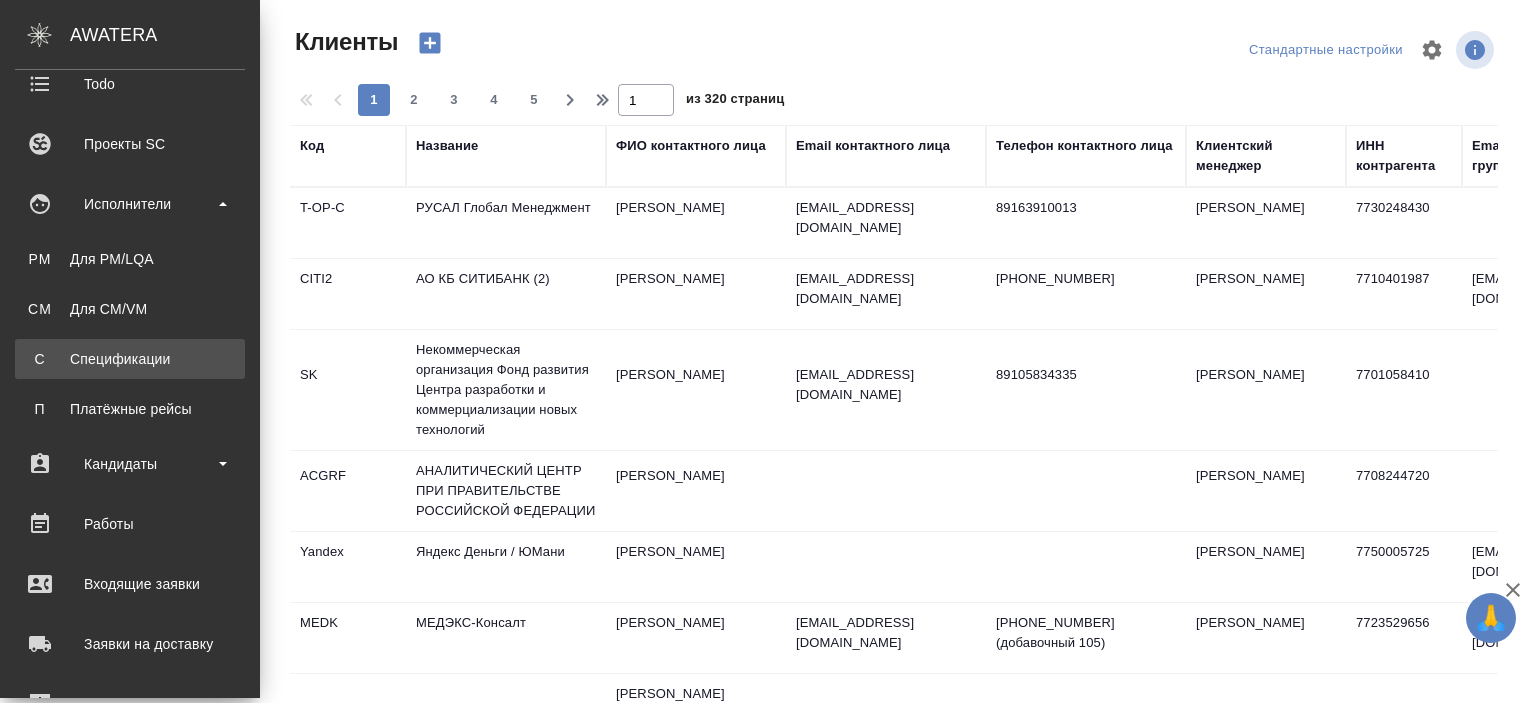 click on "Спецификации" at bounding box center (130, 359) 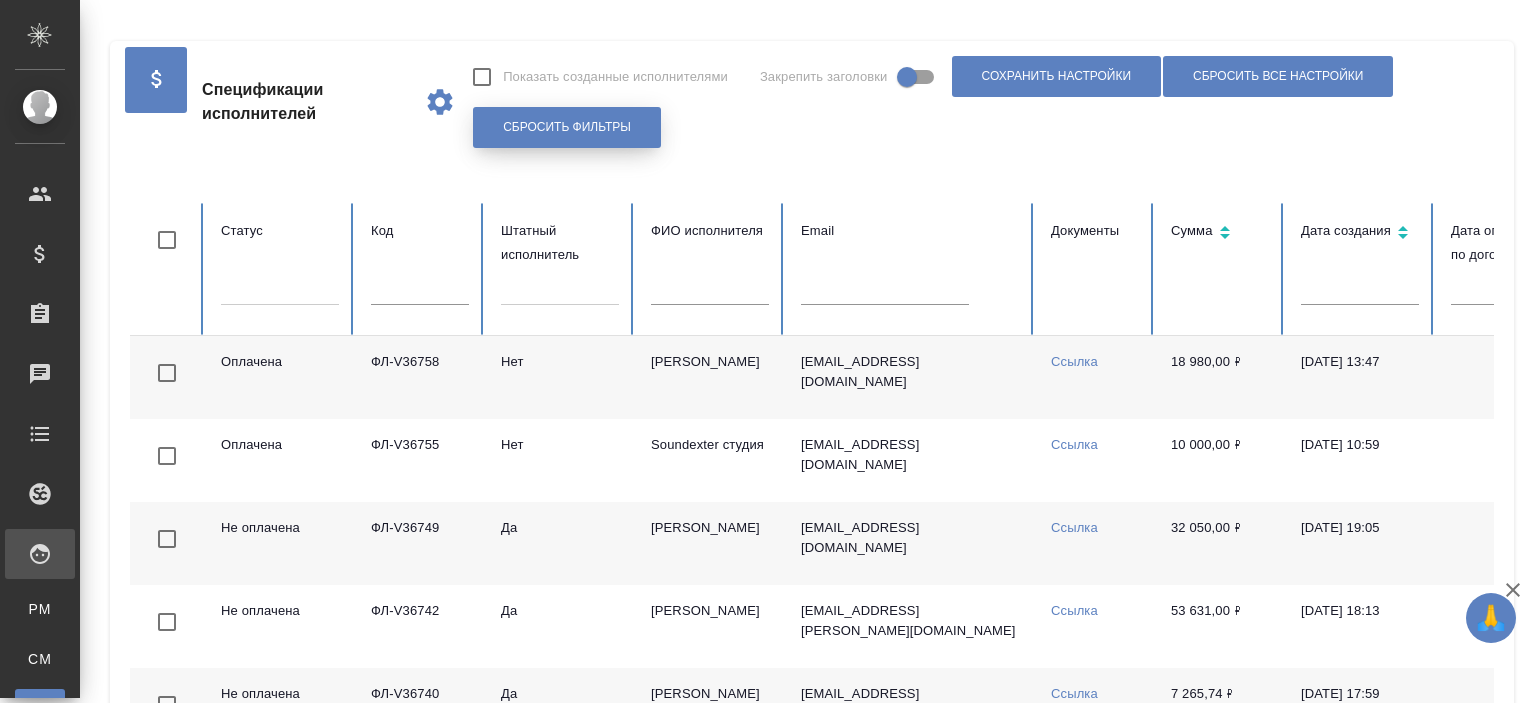 click on "Сбросить фильтры" at bounding box center [567, 127] 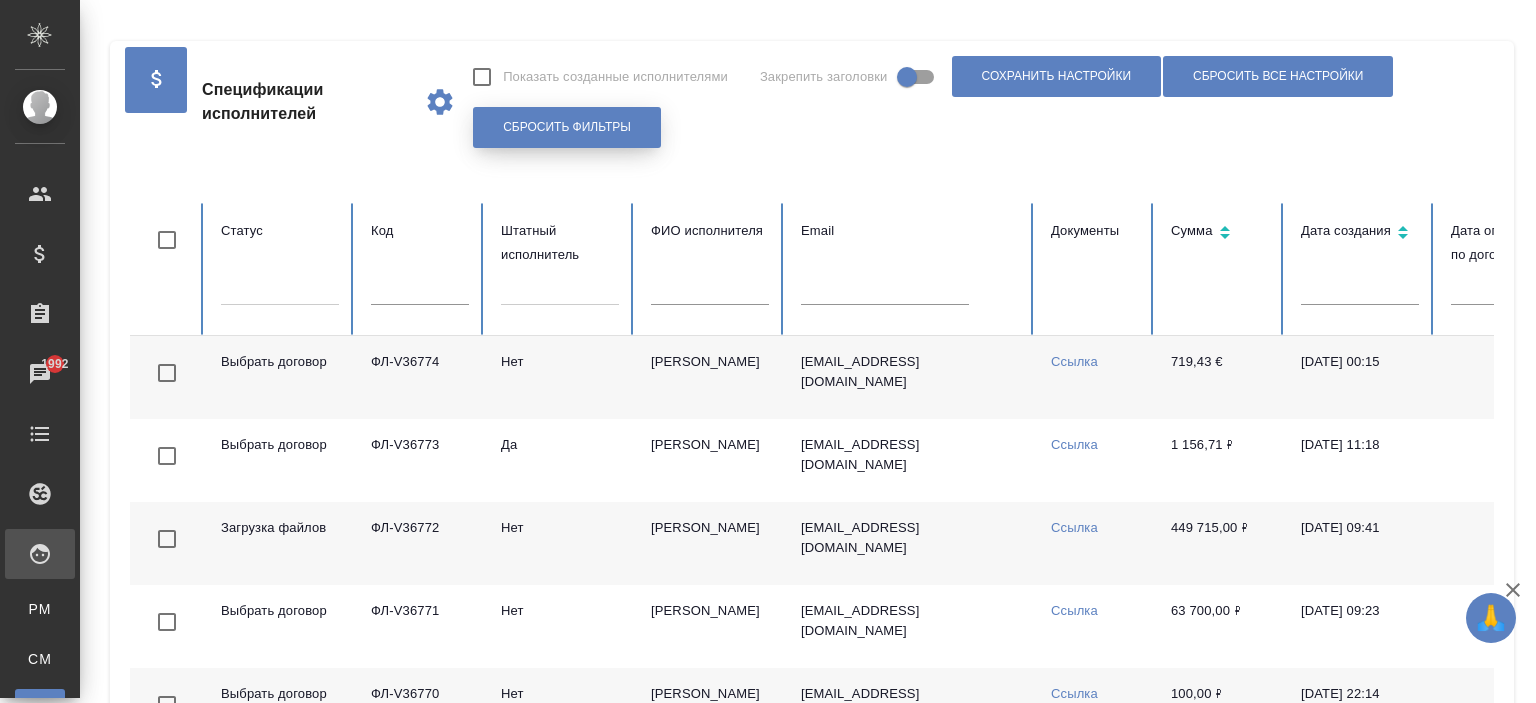 click on "Сбросить фильтры" at bounding box center (567, 127) 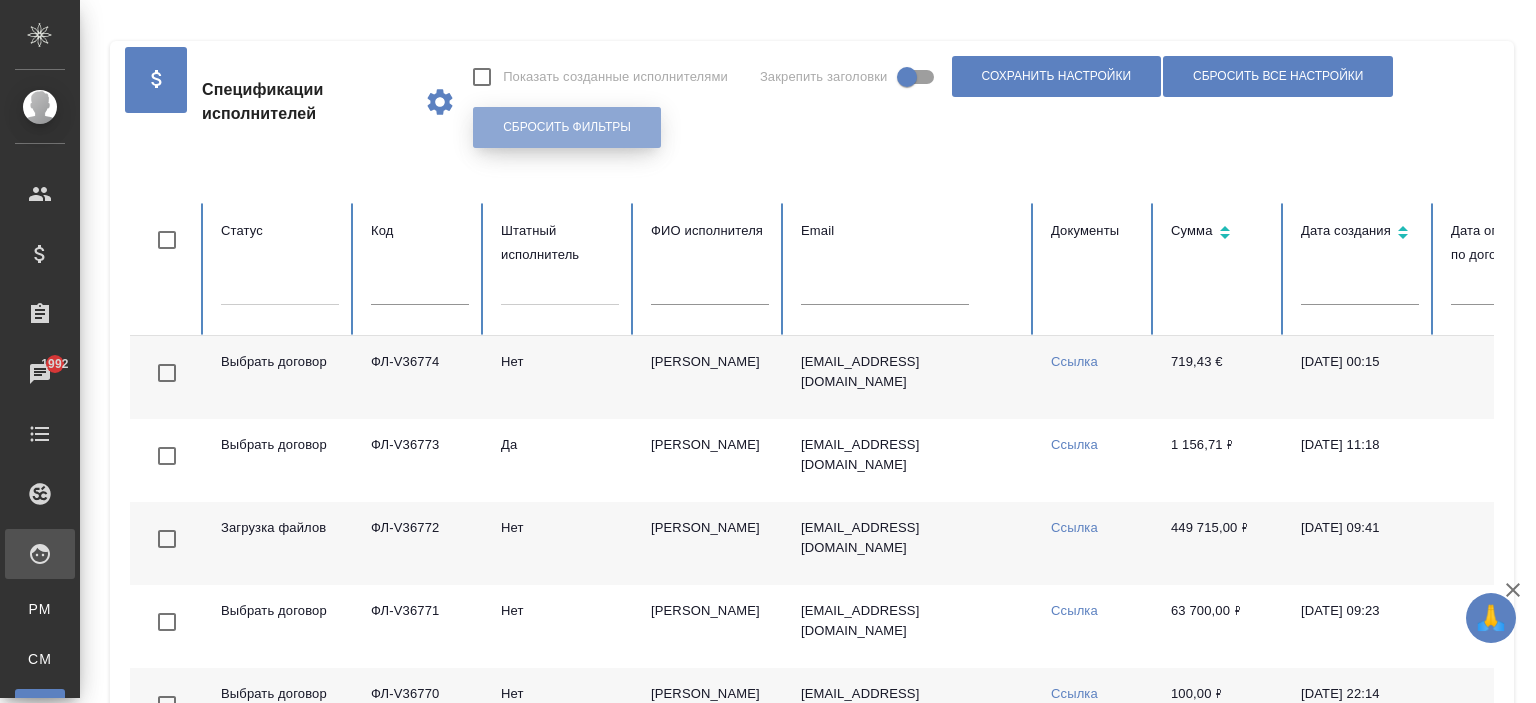 click on "Сбросить фильтры" at bounding box center (567, 127) 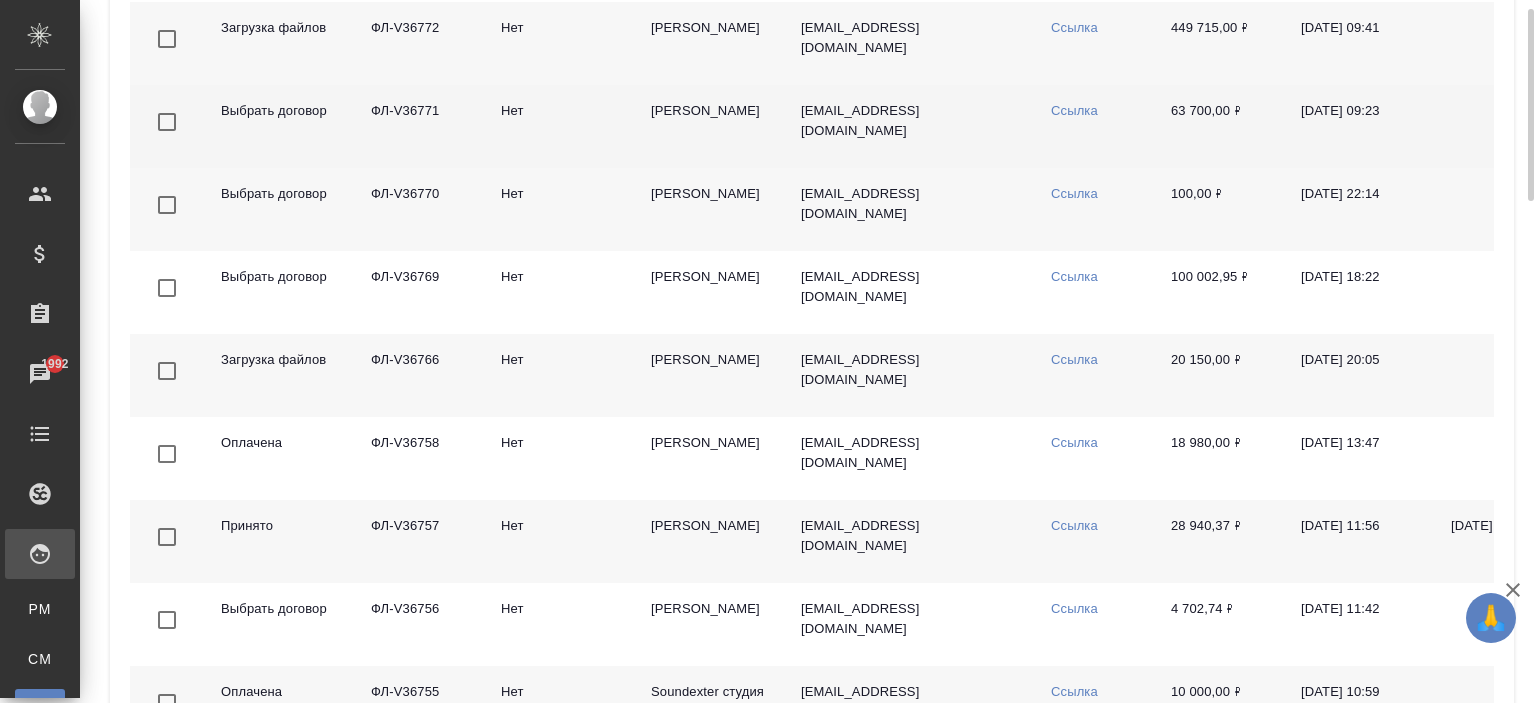 scroll, scrollTop: 400, scrollLeft: 0, axis: vertical 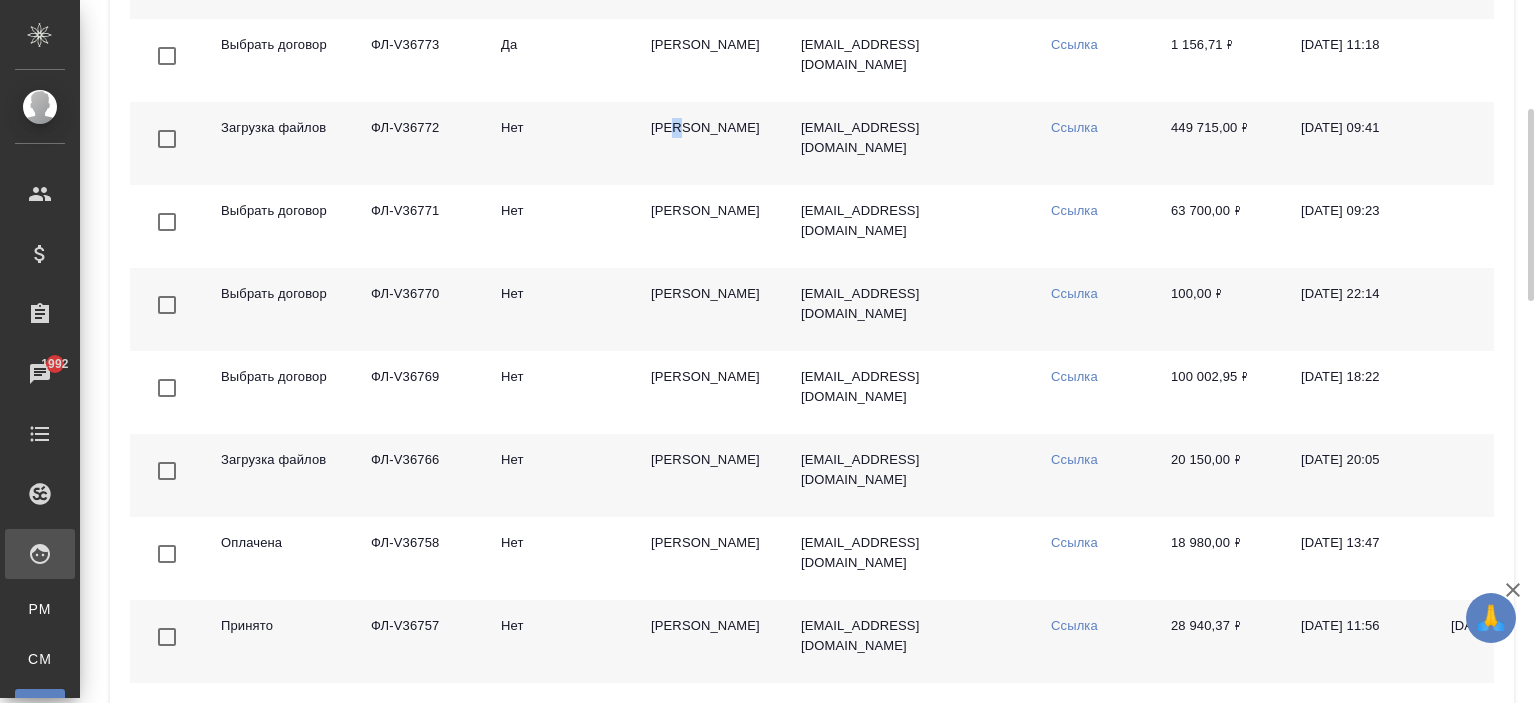 click on "[PERSON_NAME]" at bounding box center [710, 143] 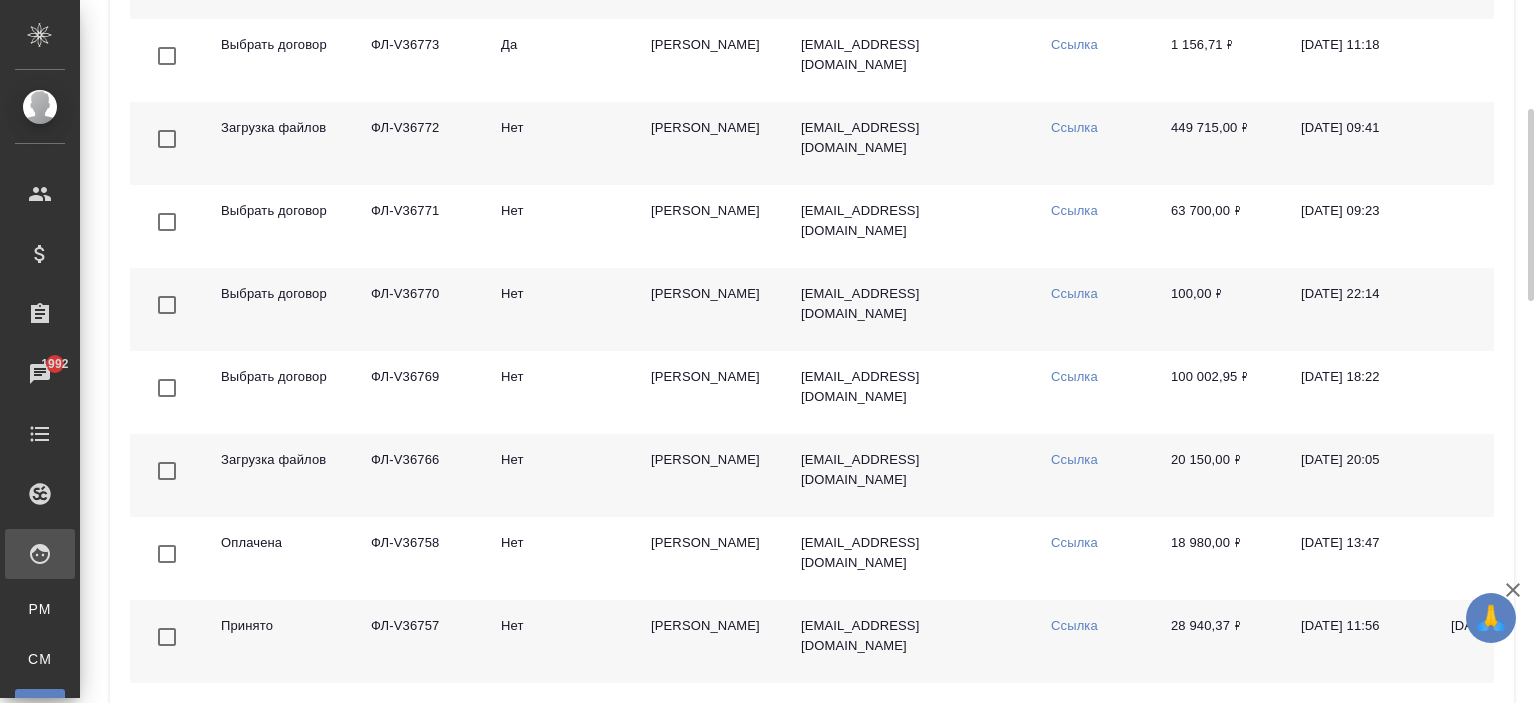 click on "[PERSON_NAME]" at bounding box center [710, 143] 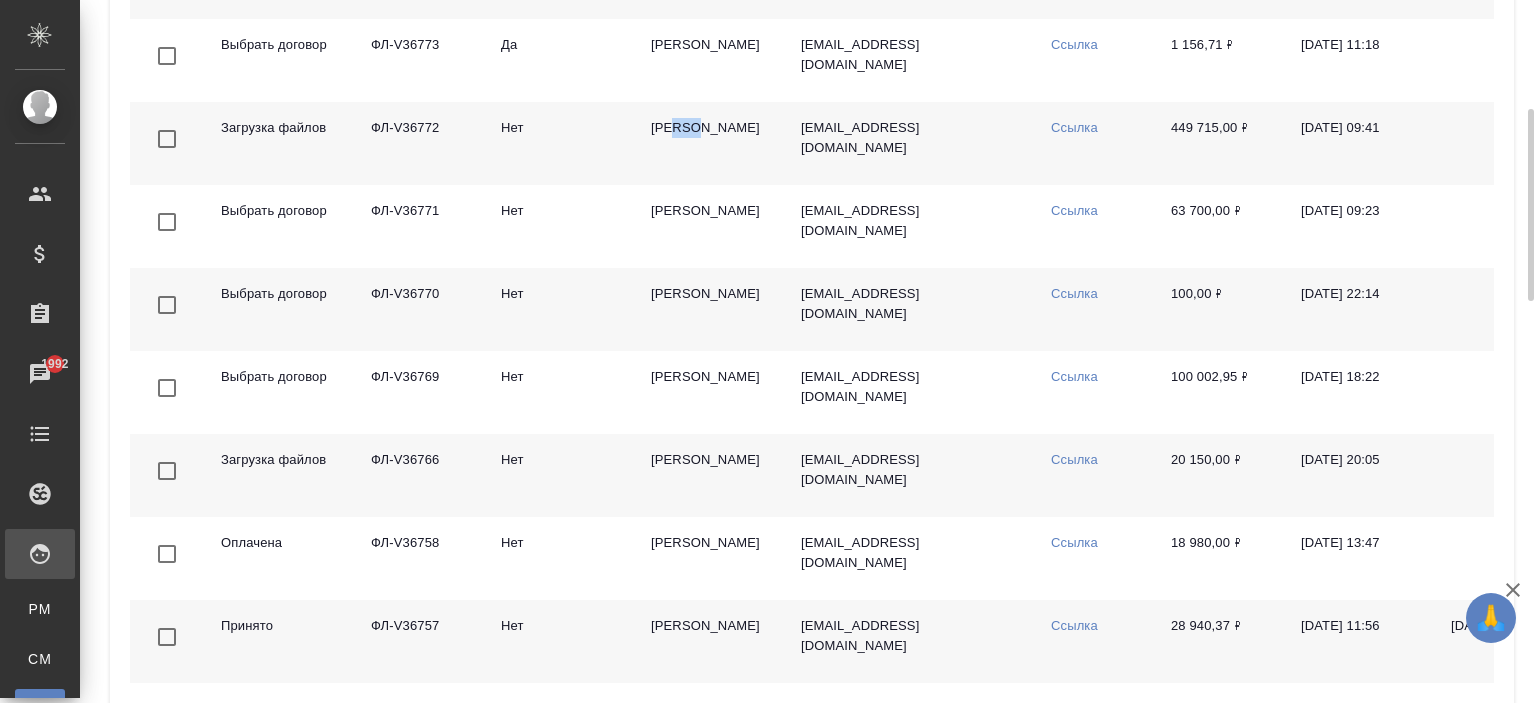click on "[PERSON_NAME]" at bounding box center (710, 143) 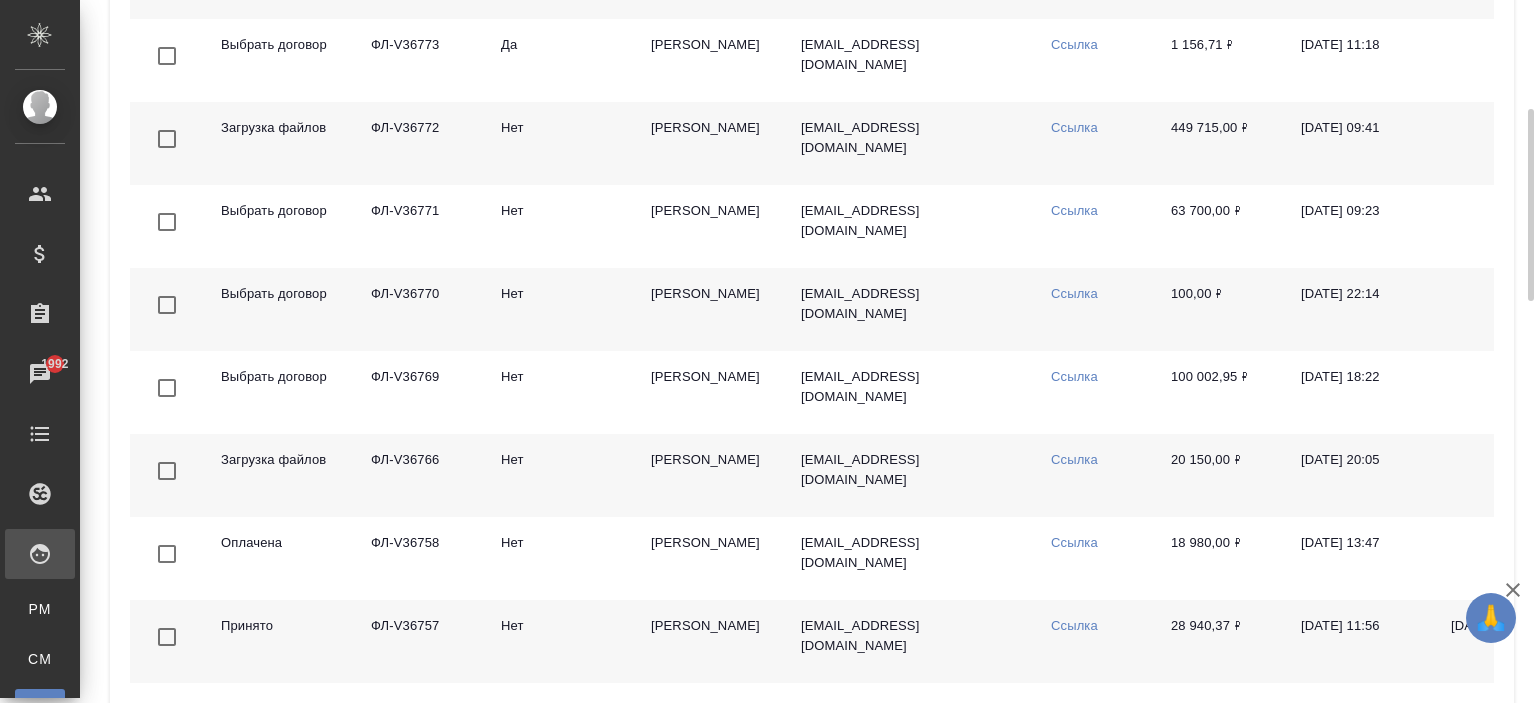 click on "he.xing@yandex.ru" at bounding box center (910, 143) 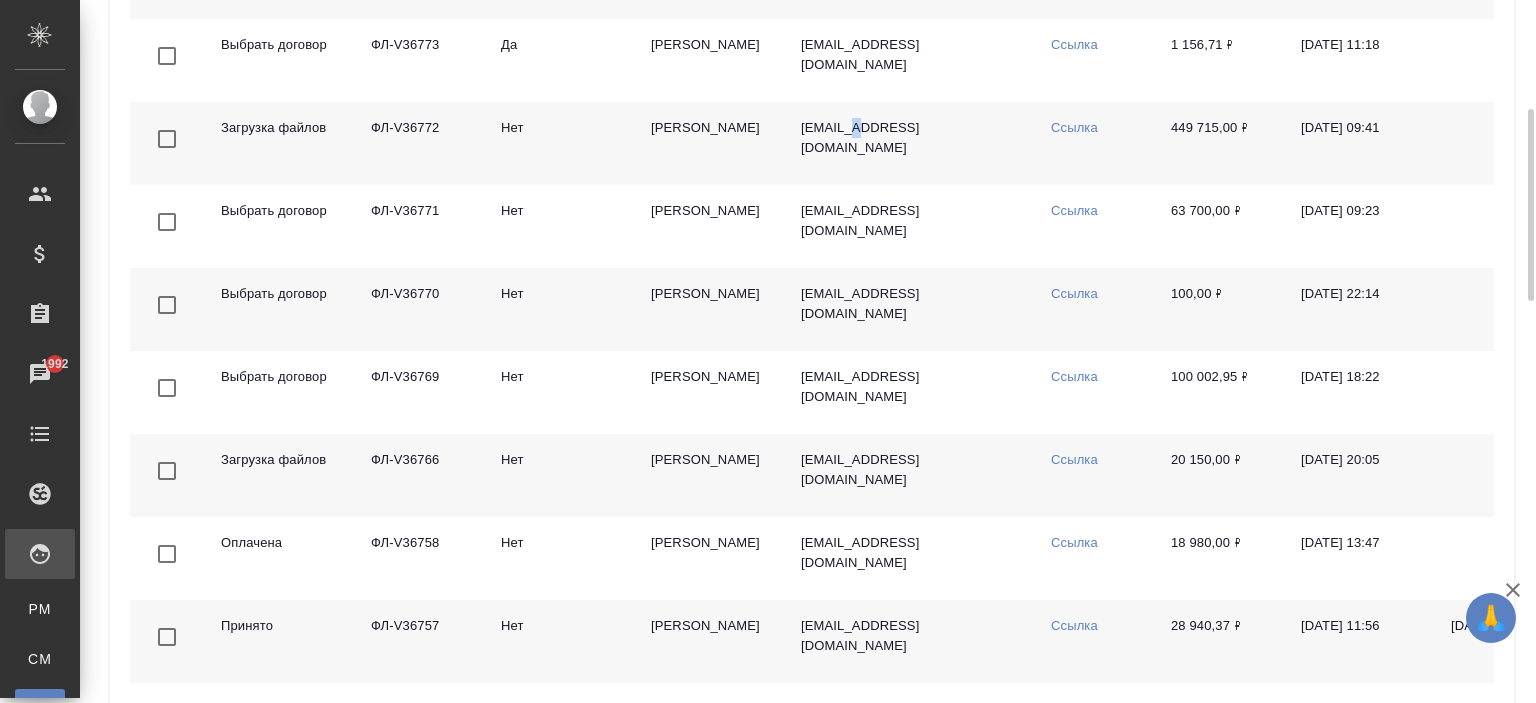 click on "he.xing@yandex.ru" at bounding box center [910, 143] 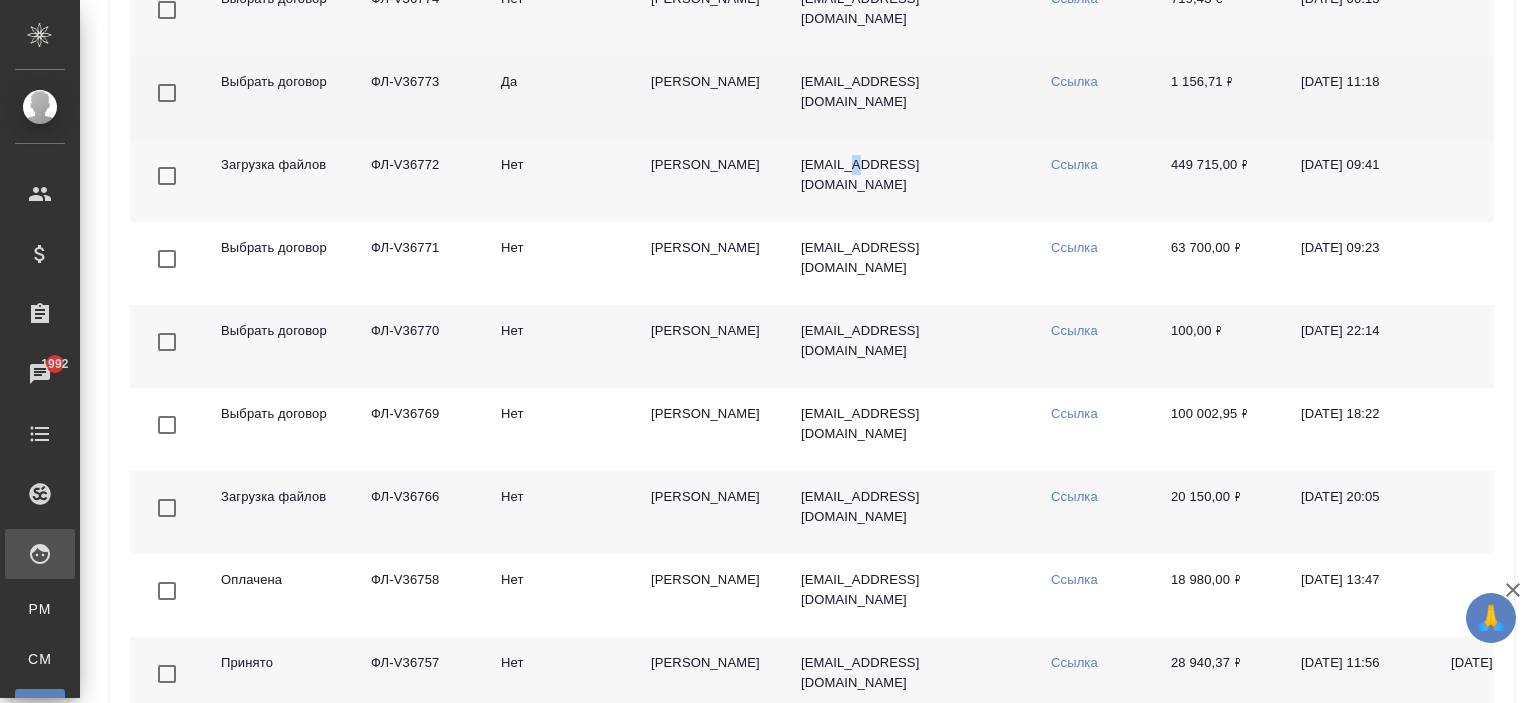 scroll, scrollTop: 0, scrollLeft: 0, axis: both 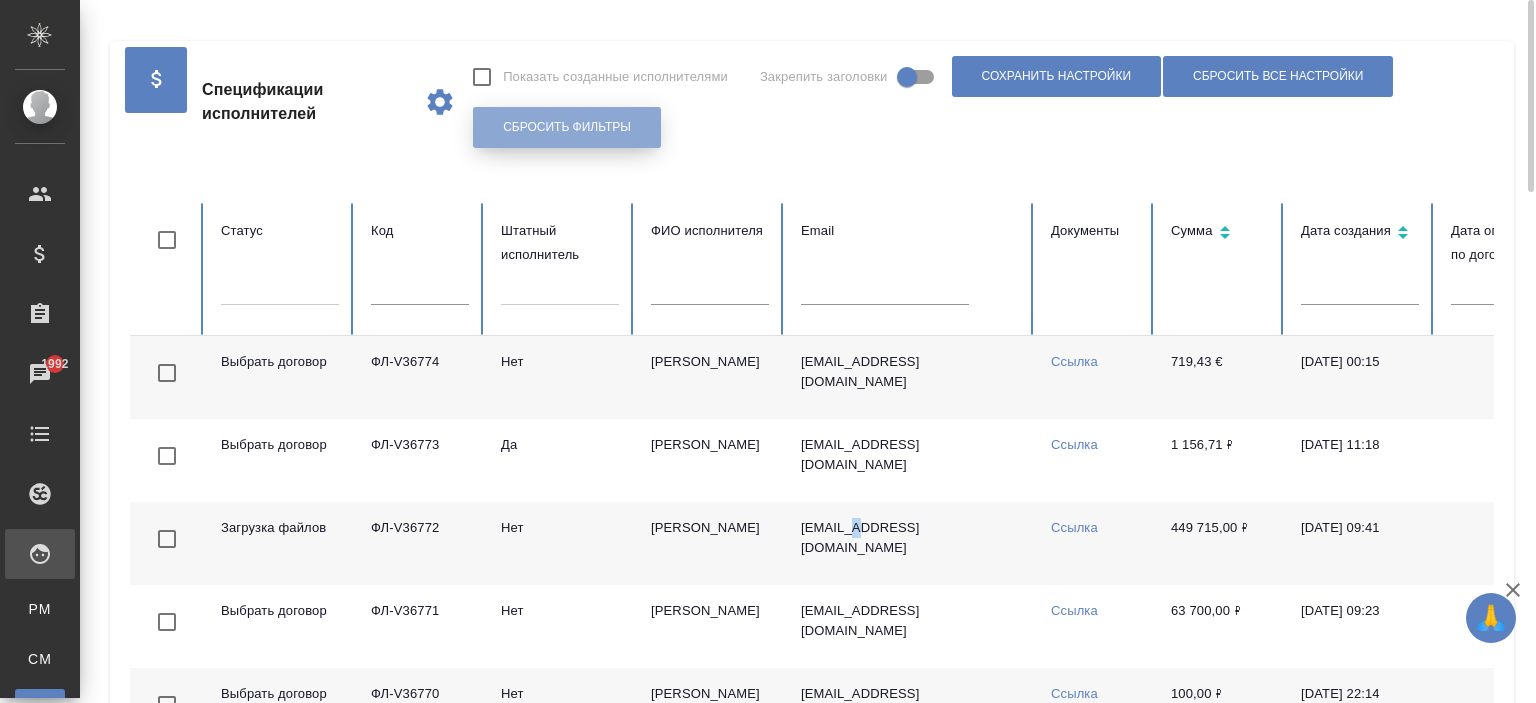click on "Сбросить фильтры" at bounding box center (567, 127) 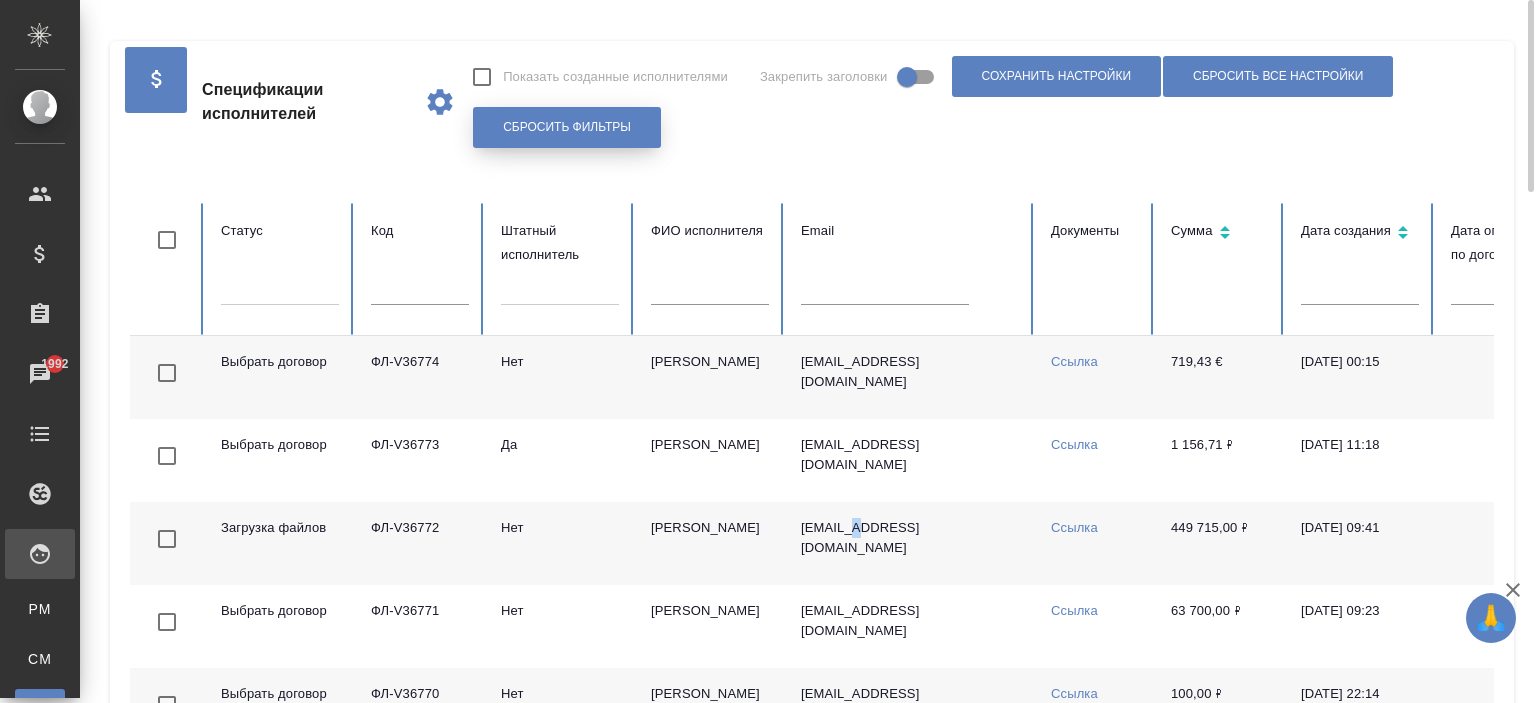 click on "Сбросить фильтры" at bounding box center (567, 127) 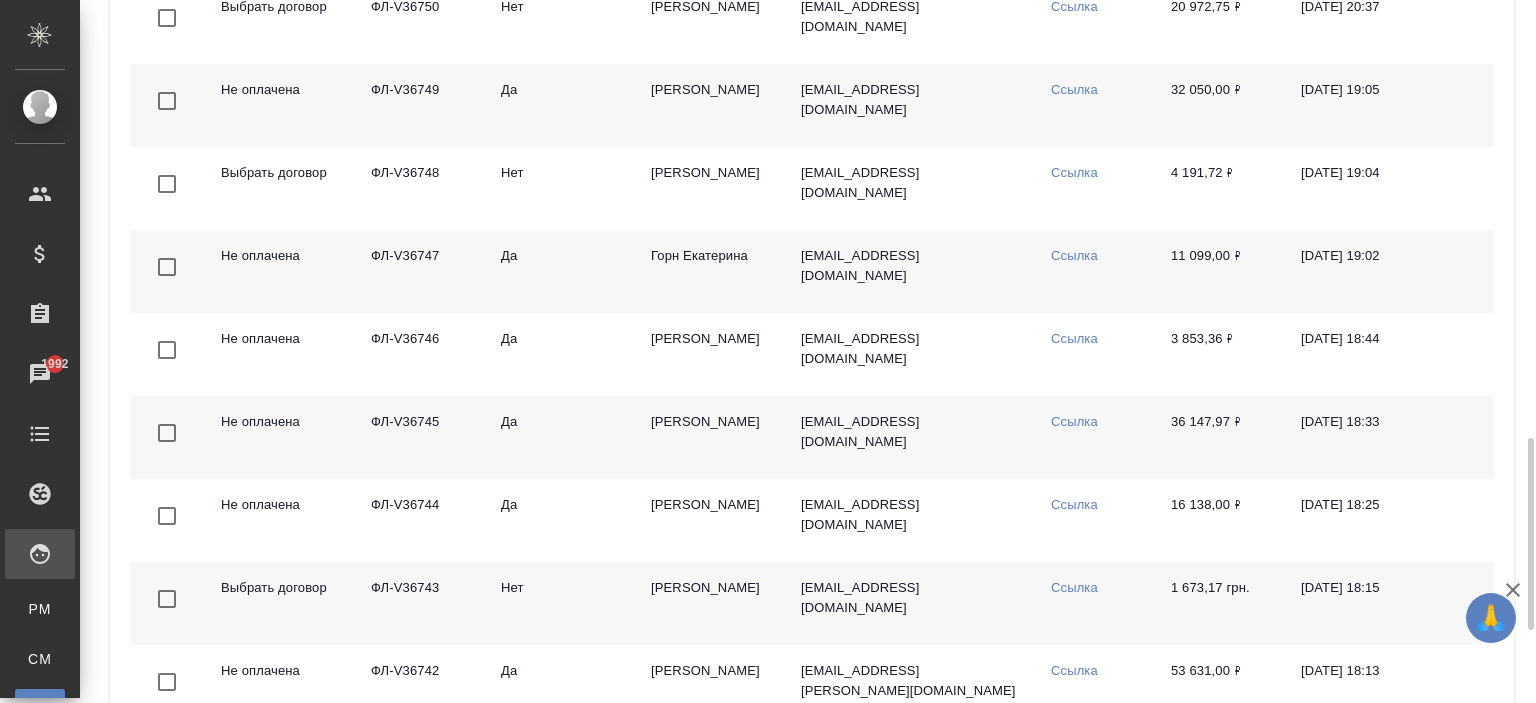 scroll, scrollTop: 1863, scrollLeft: 0, axis: vertical 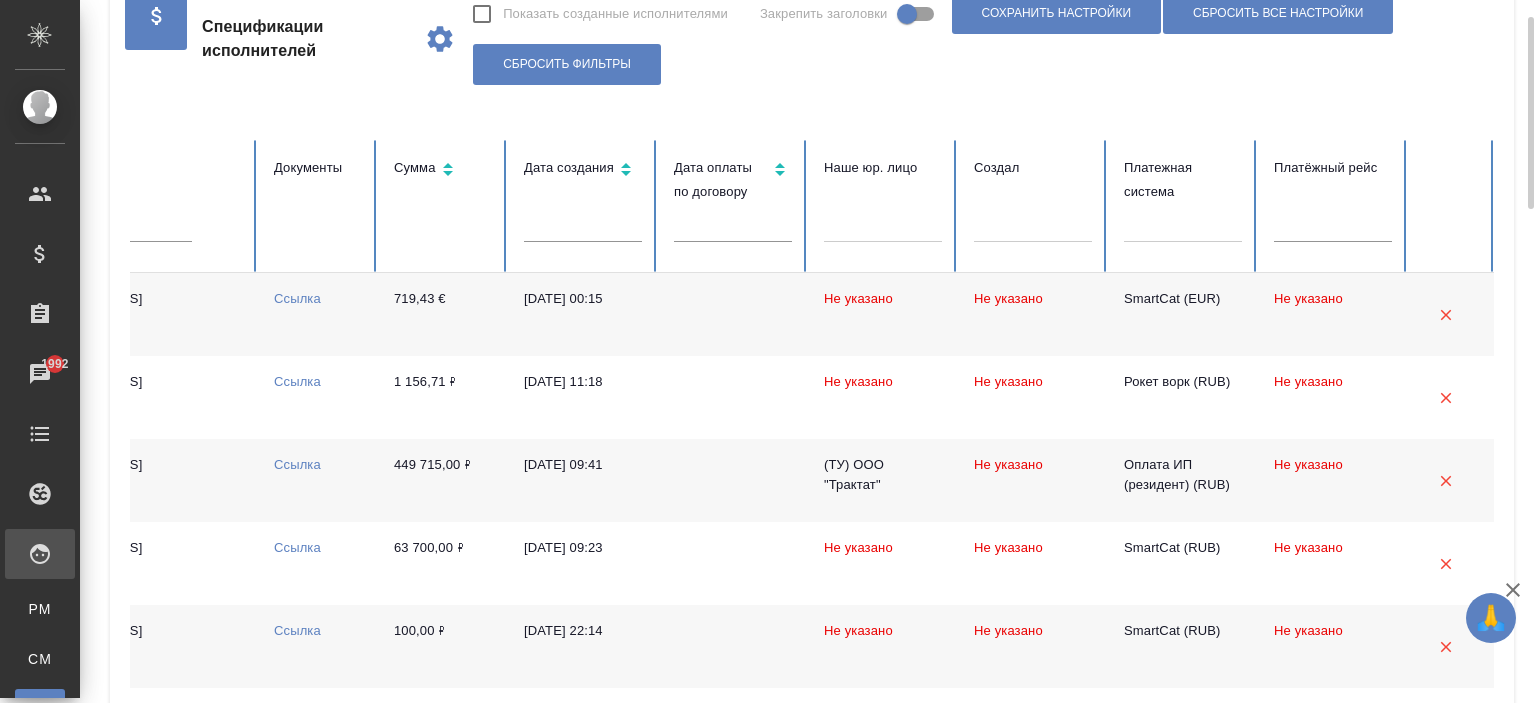 click at bounding box center [1183, 222] 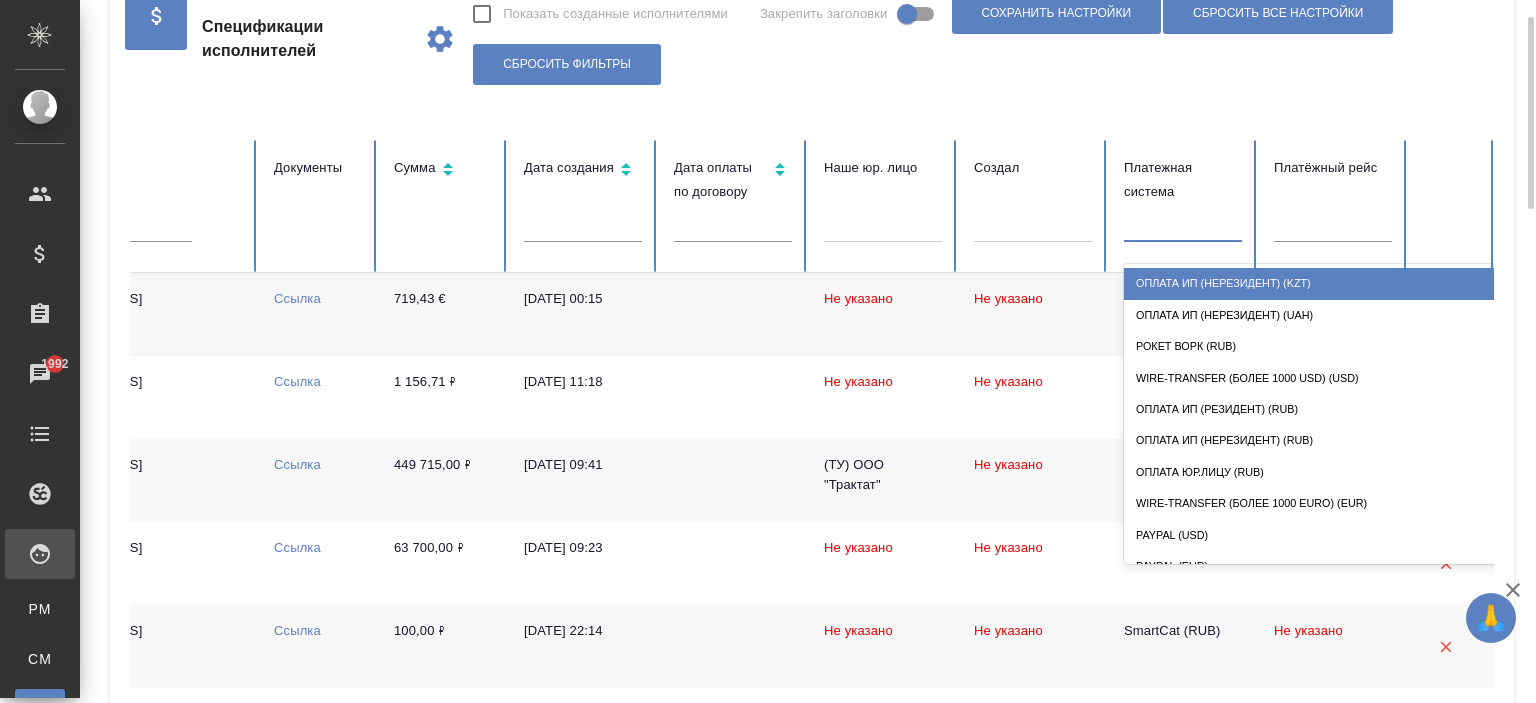 click on "Оплата ИП (нерезидент) (KZT)" at bounding box center (1324, 283) 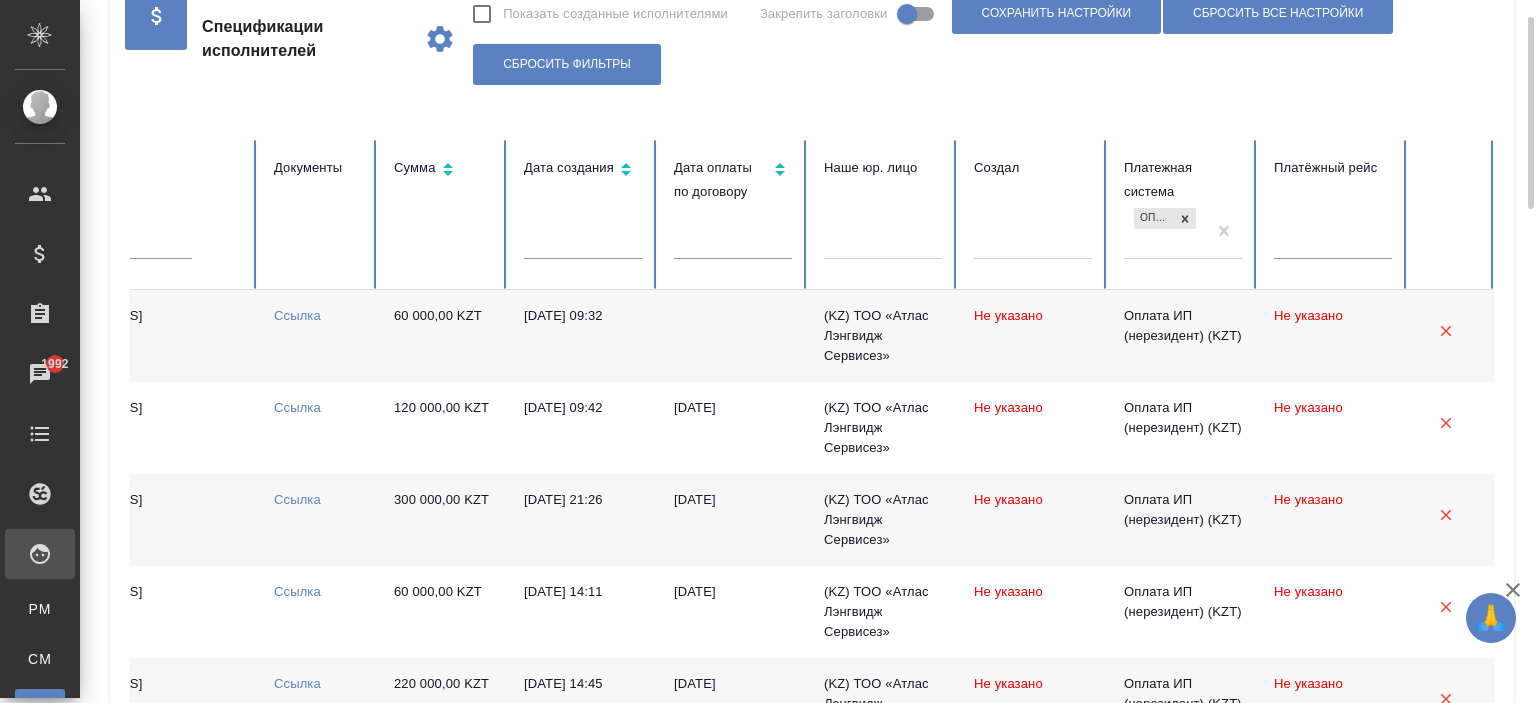 click on "Оплата ИП (нерезидент) (KZT)" at bounding box center (1165, 231) 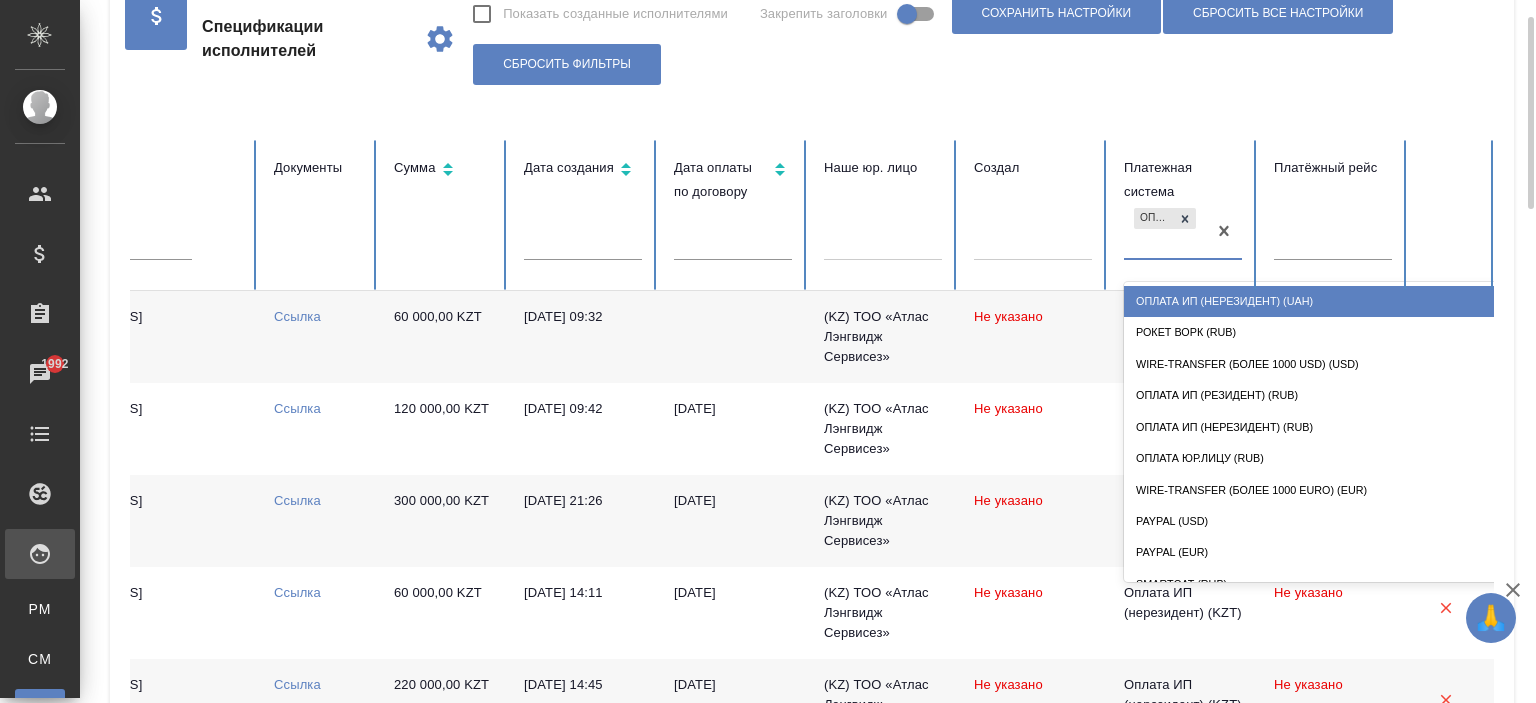 click on "Оплата ИП (нерезидент) (UAH)" at bounding box center [1324, 301] 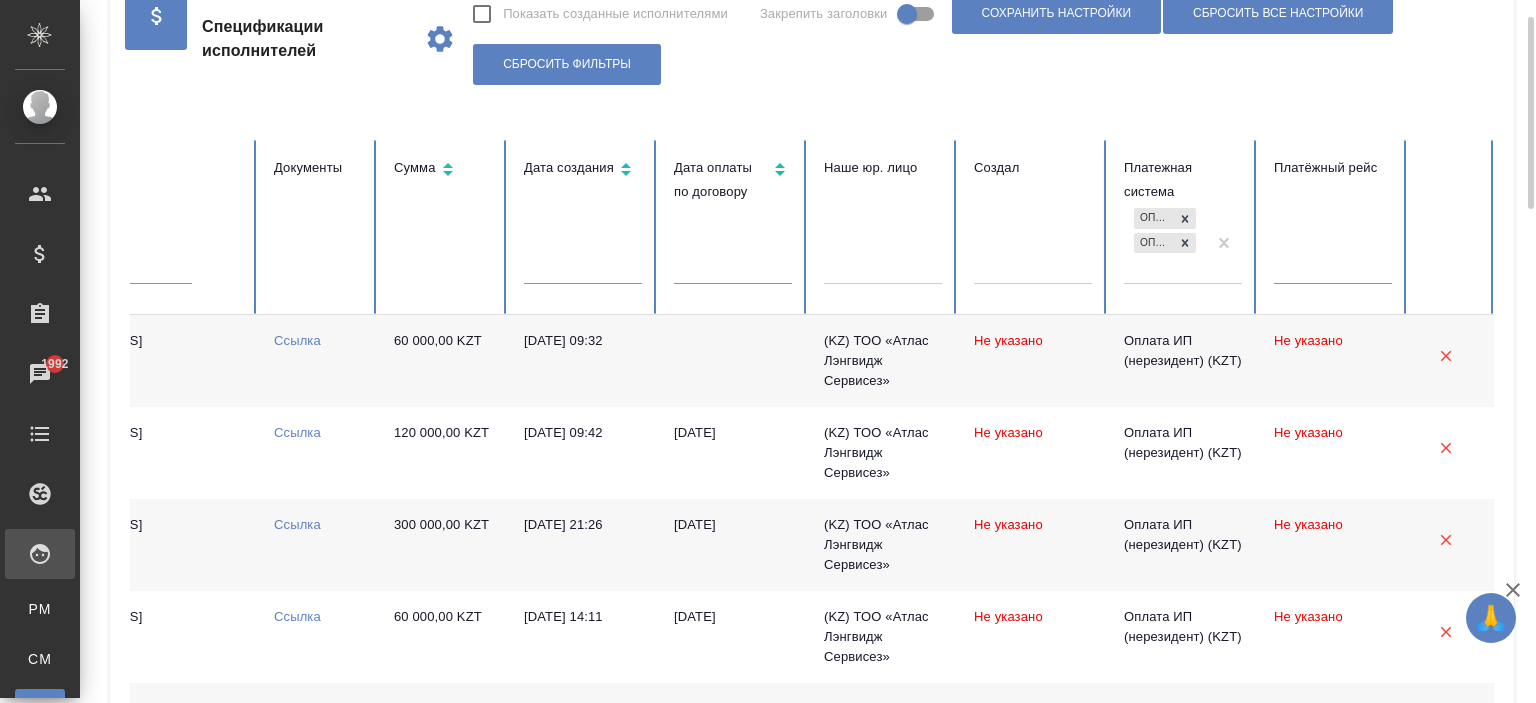 click on "Оплата ИП (нерезидент) (KZT) Оплата ИП (нерезидент) (UAH)" at bounding box center (1165, 243) 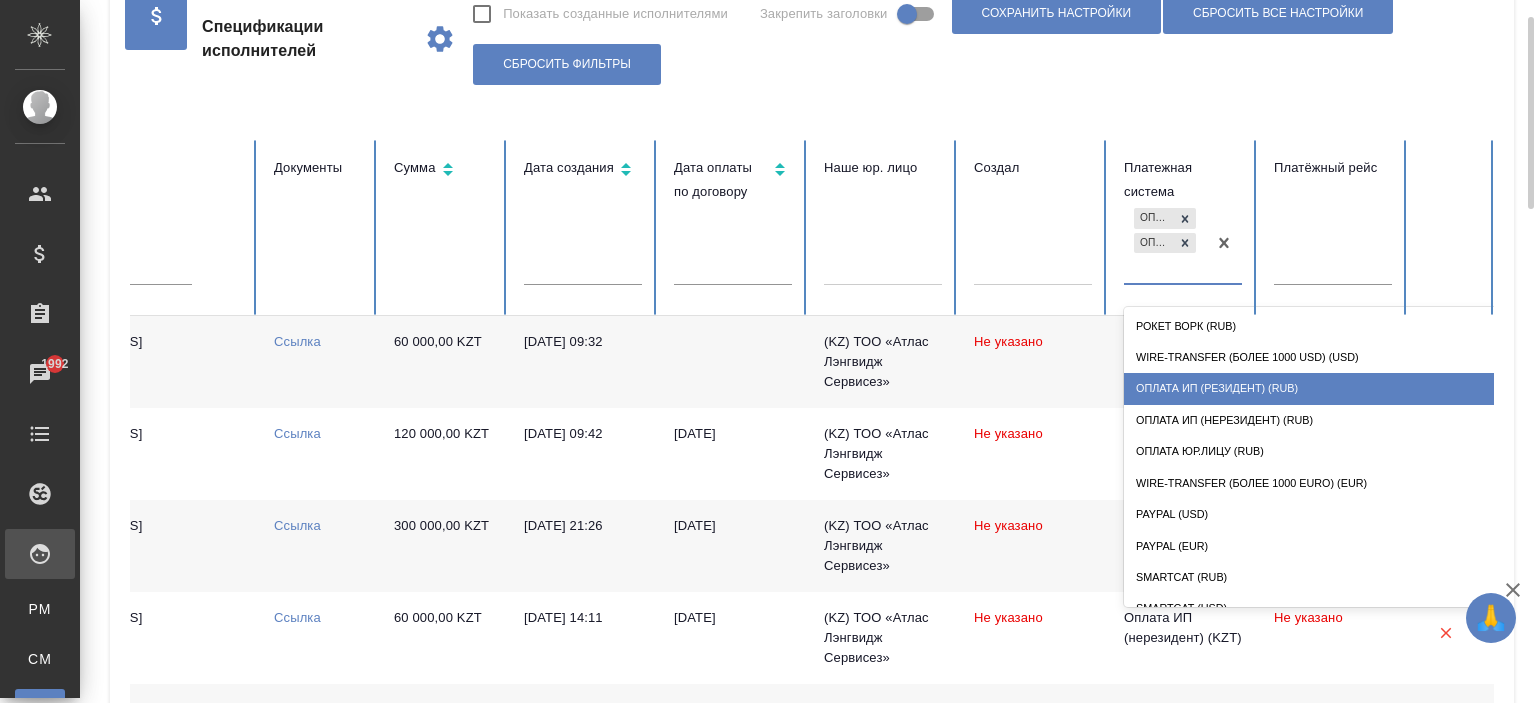 click on "Оплата ИП (резидент) (RUB)" at bounding box center [1324, 388] 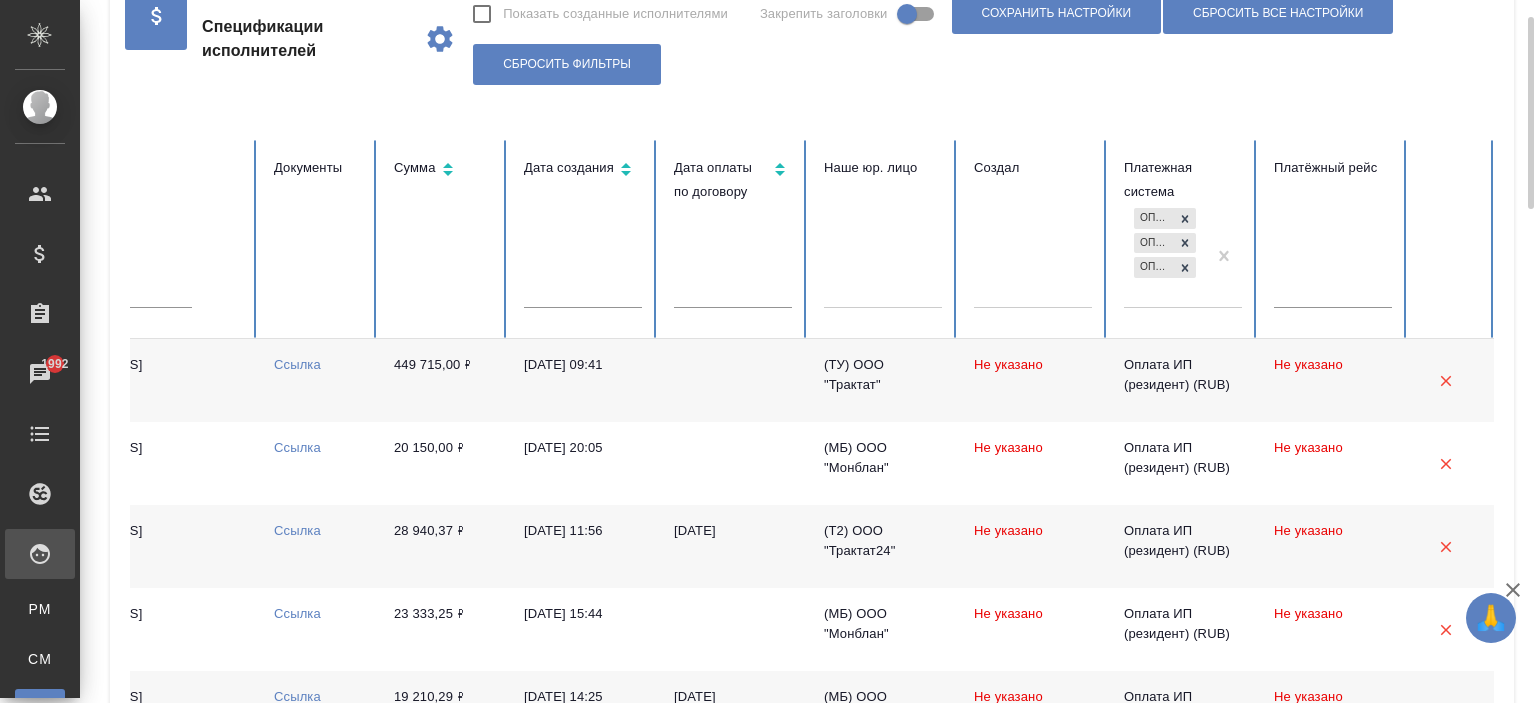 click on "Оплата ИП (нерезидент) (KZT) Оплата ИП (нерезидент) (UAH) Оплата ИП (резидент) (RUB)" at bounding box center (1183, 263) 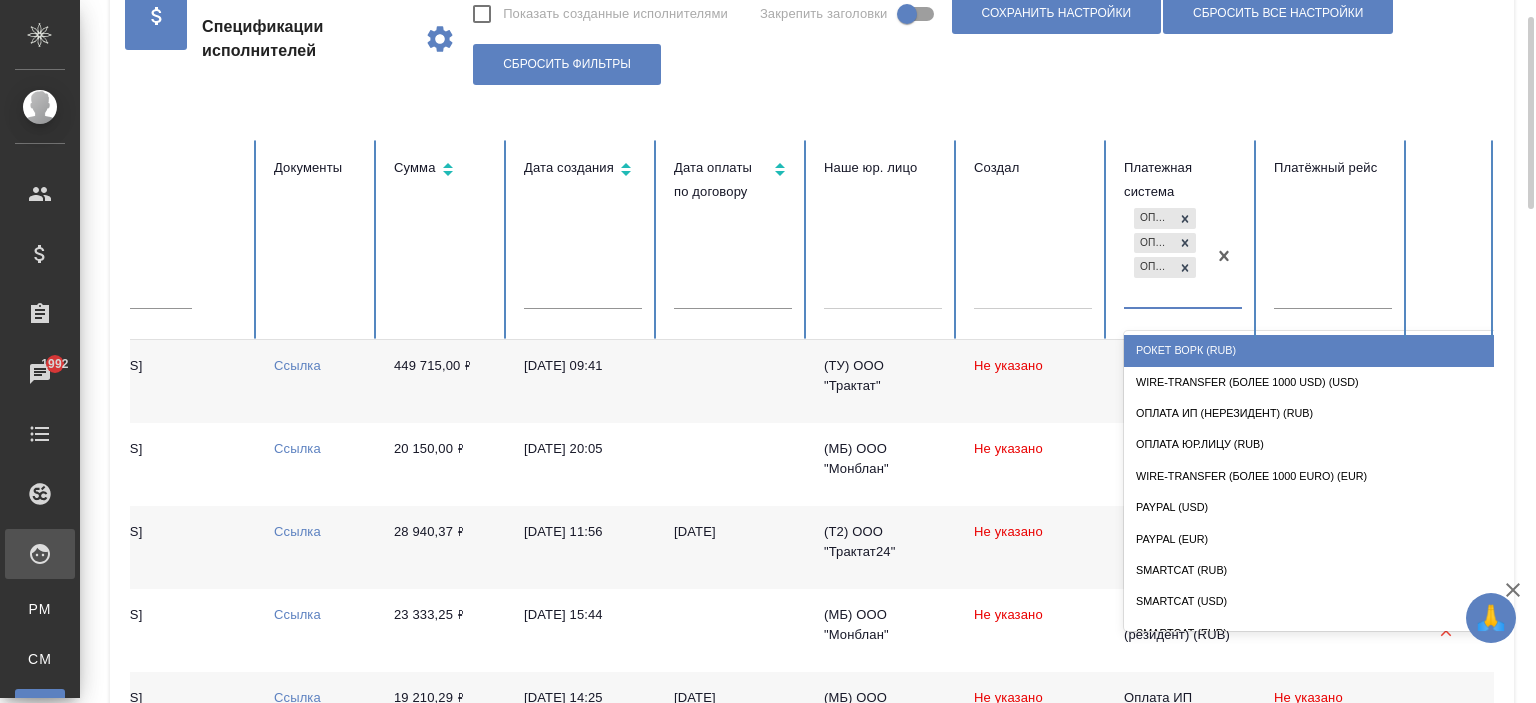 click on "Оплата ИП (нерезидент) (KZT) Оплата ИП (нерезидент) (UAH) Оплата ИП (резидент) (RUB)" at bounding box center [1165, 255] 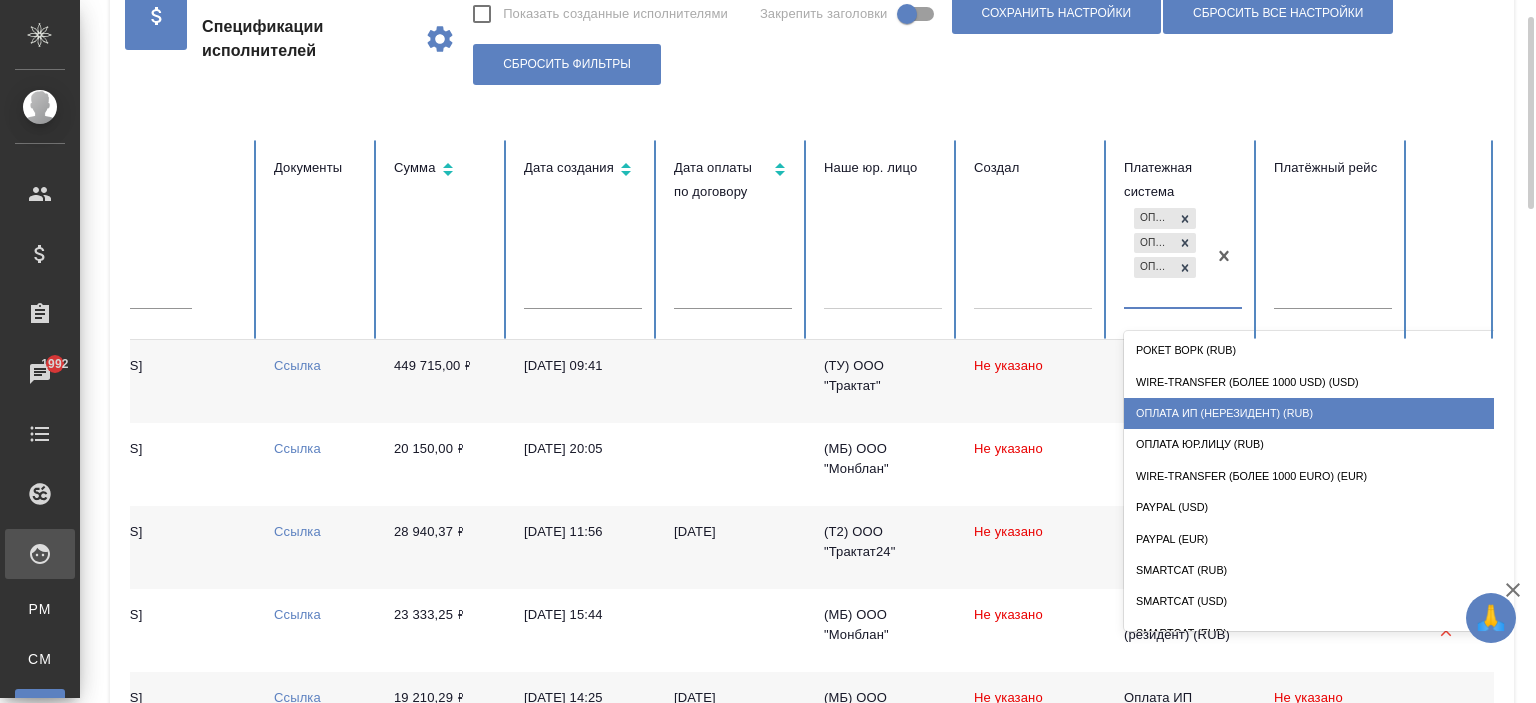 click on "Оплата ИП (нерезидент) (RUB)" at bounding box center [1324, 413] 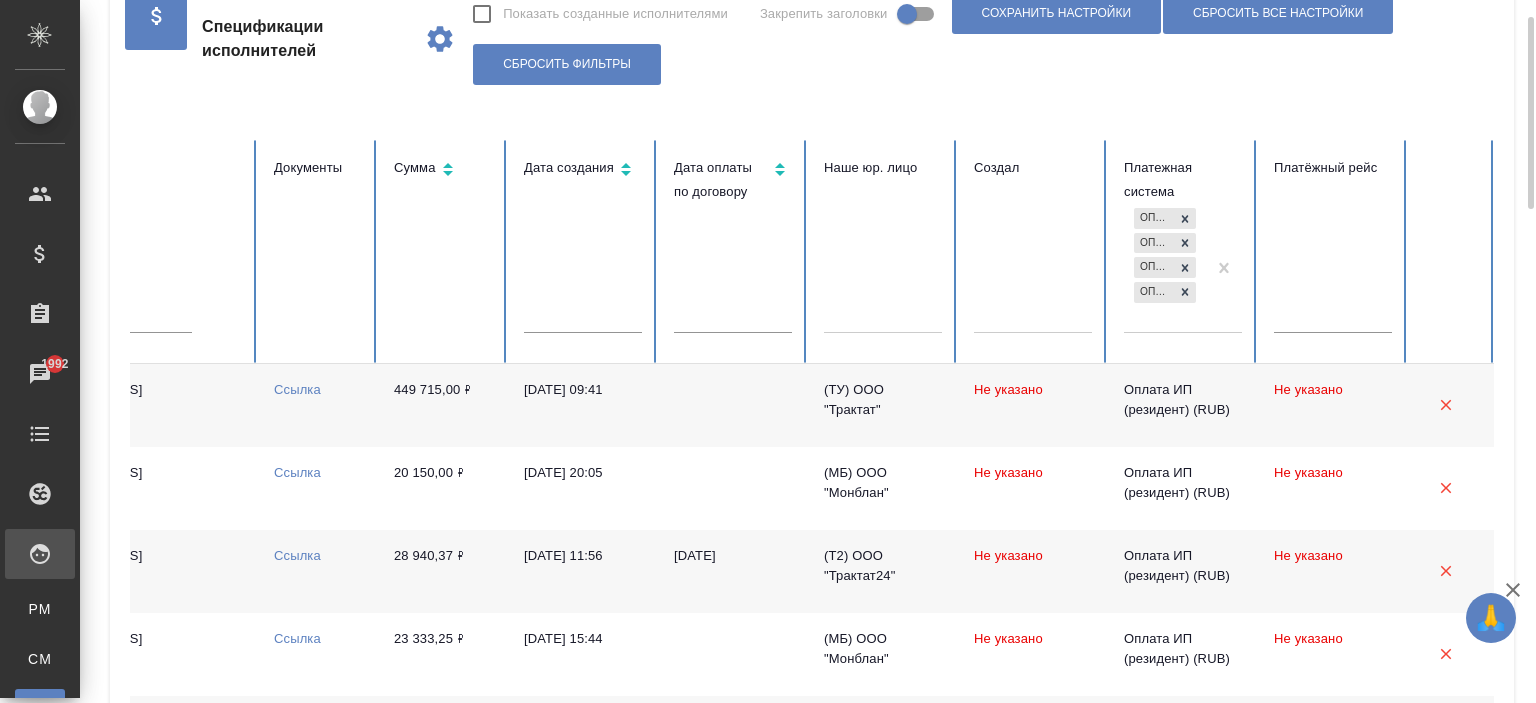 click on "Оплата ИП (нерезидент) (KZT) Оплата ИП (нерезидент) (UAH) Оплата ИП (резидент) (RUB) Оплата ИП (нерезидент) (RUB)" at bounding box center [1165, 267] 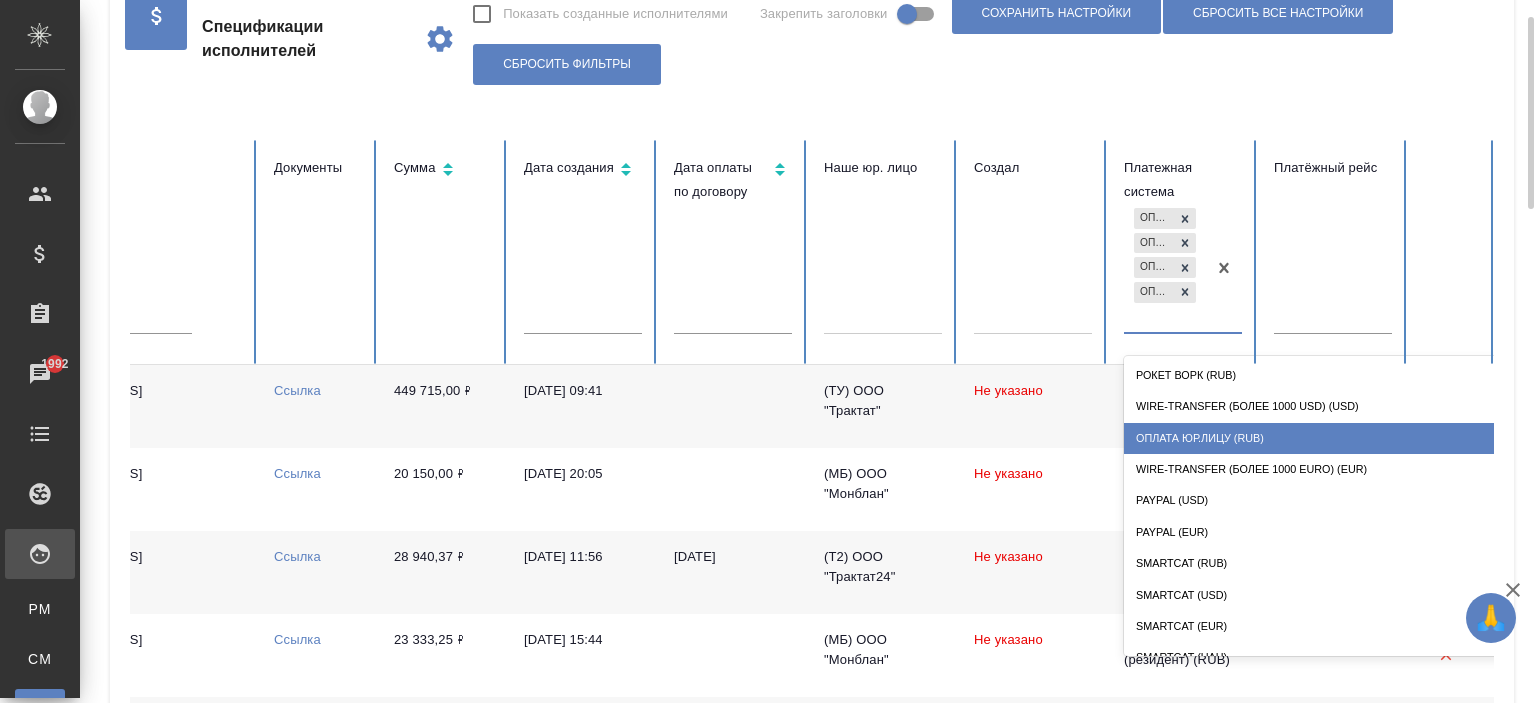 click on "Оплата Юр.лицу (RUB)" at bounding box center (1324, 438) 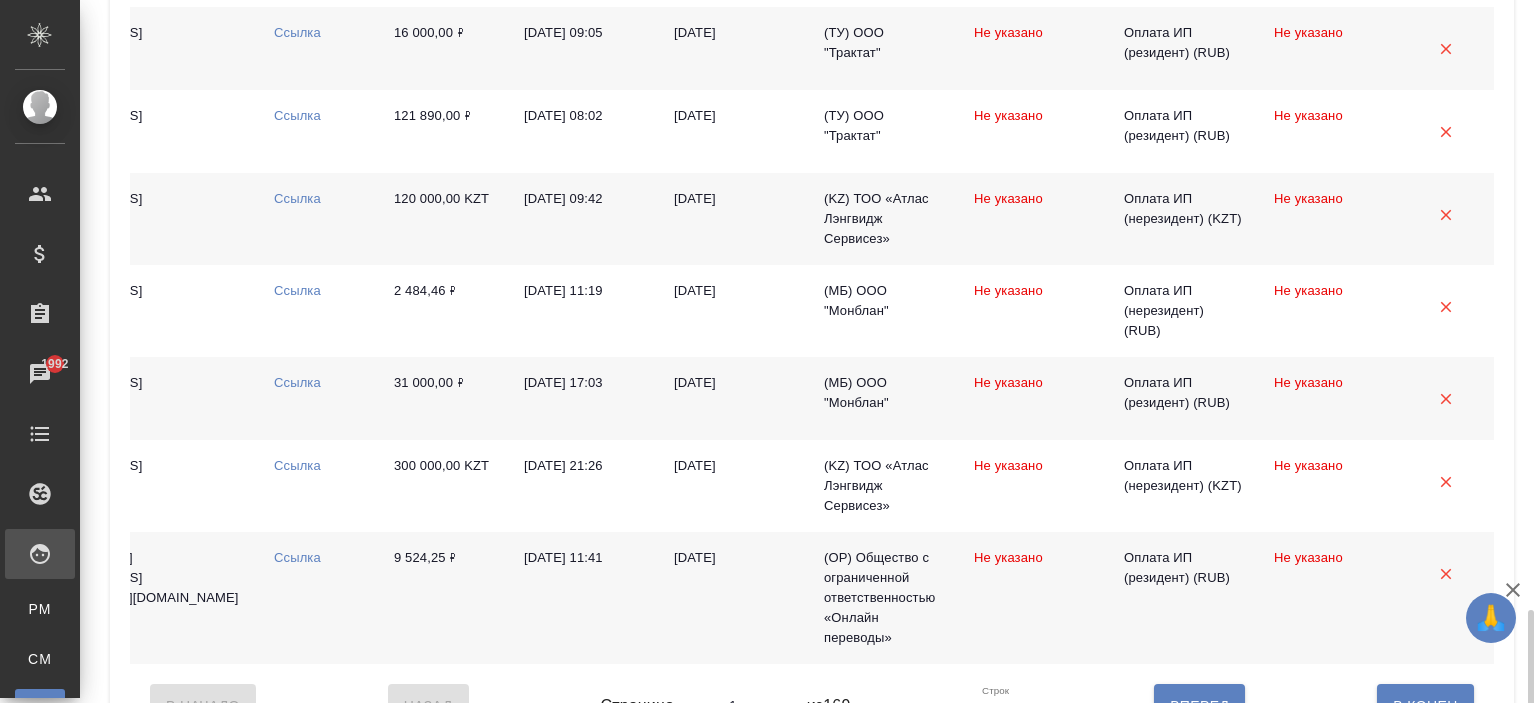 scroll, scrollTop: 2143, scrollLeft: 0, axis: vertical 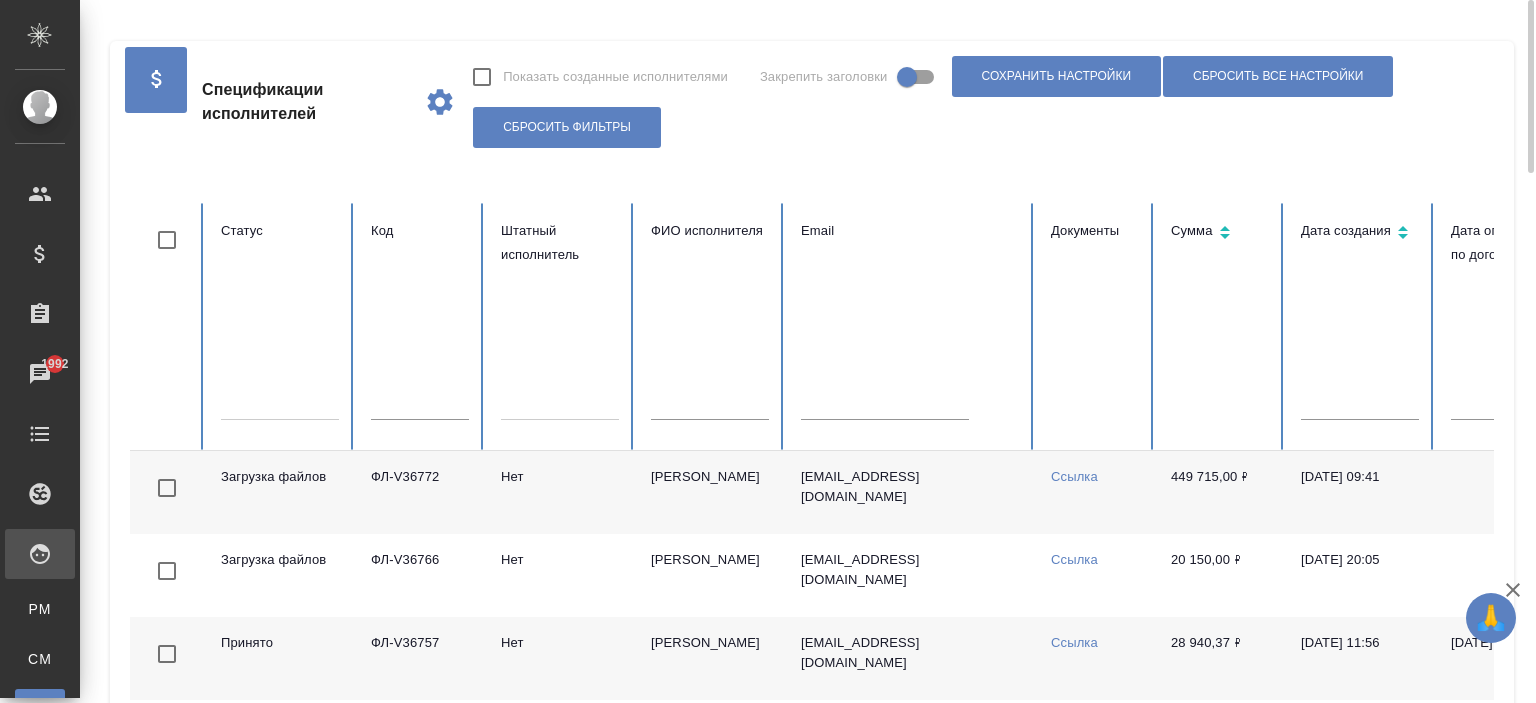 click on "Статус" at bounding box center [280, 327] 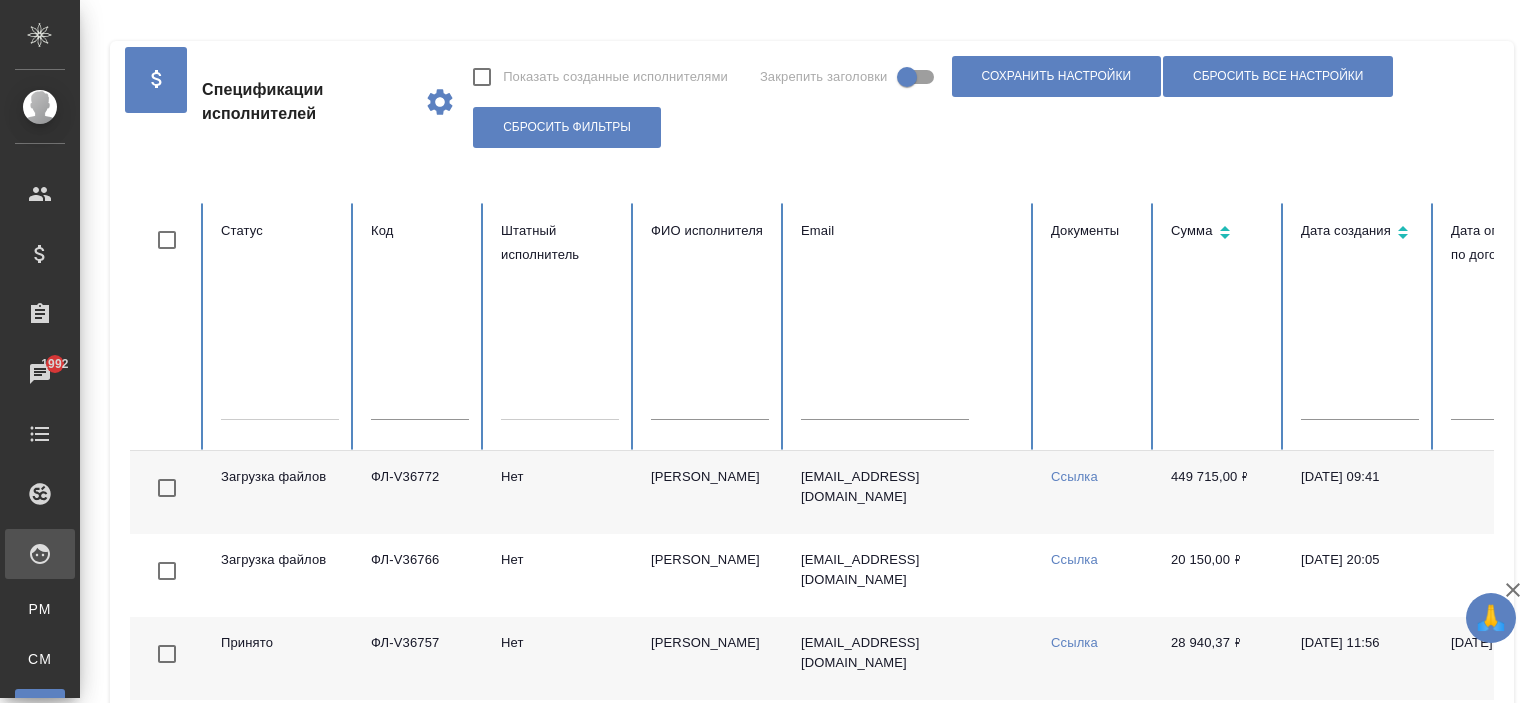 click at bounding box center (280, 400) 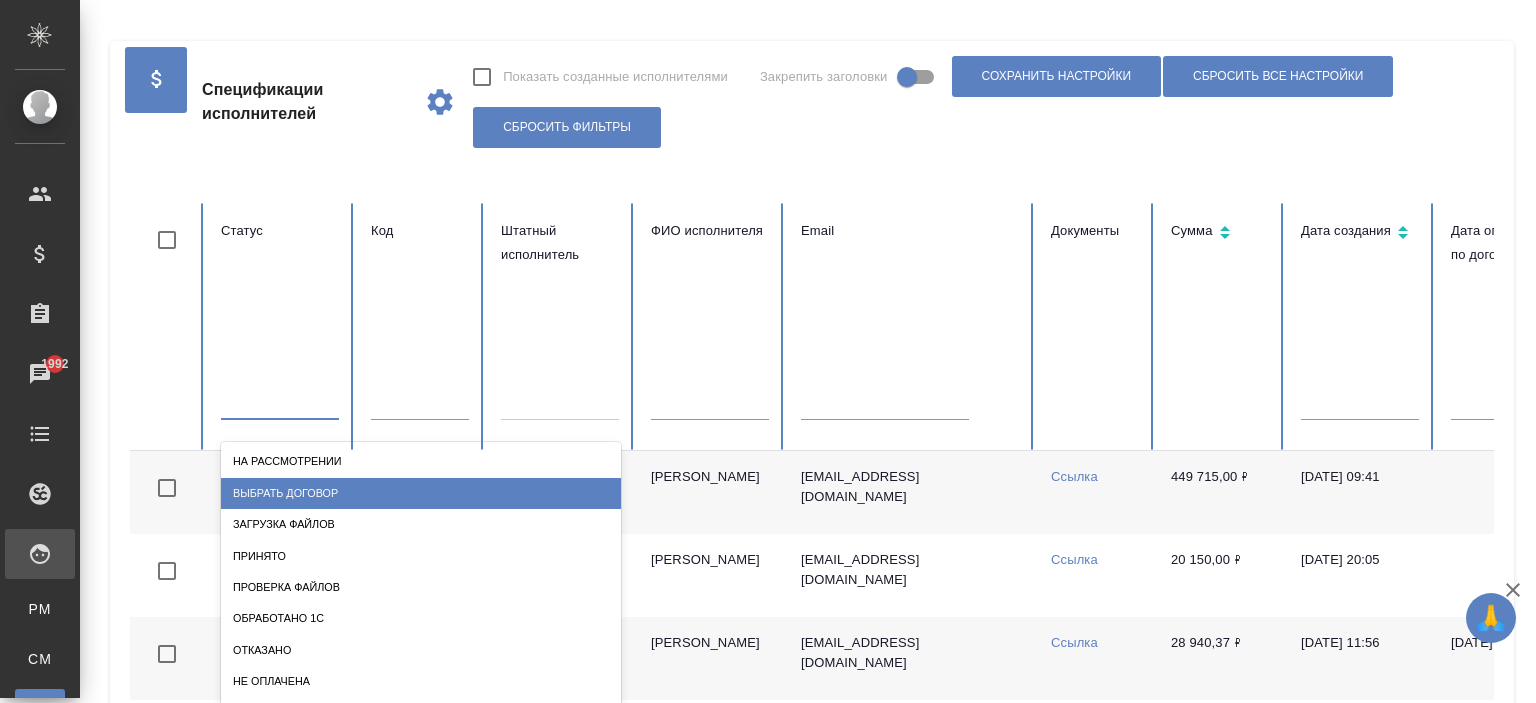 click on "Выбрать договор" at bounding box center [421, 493] 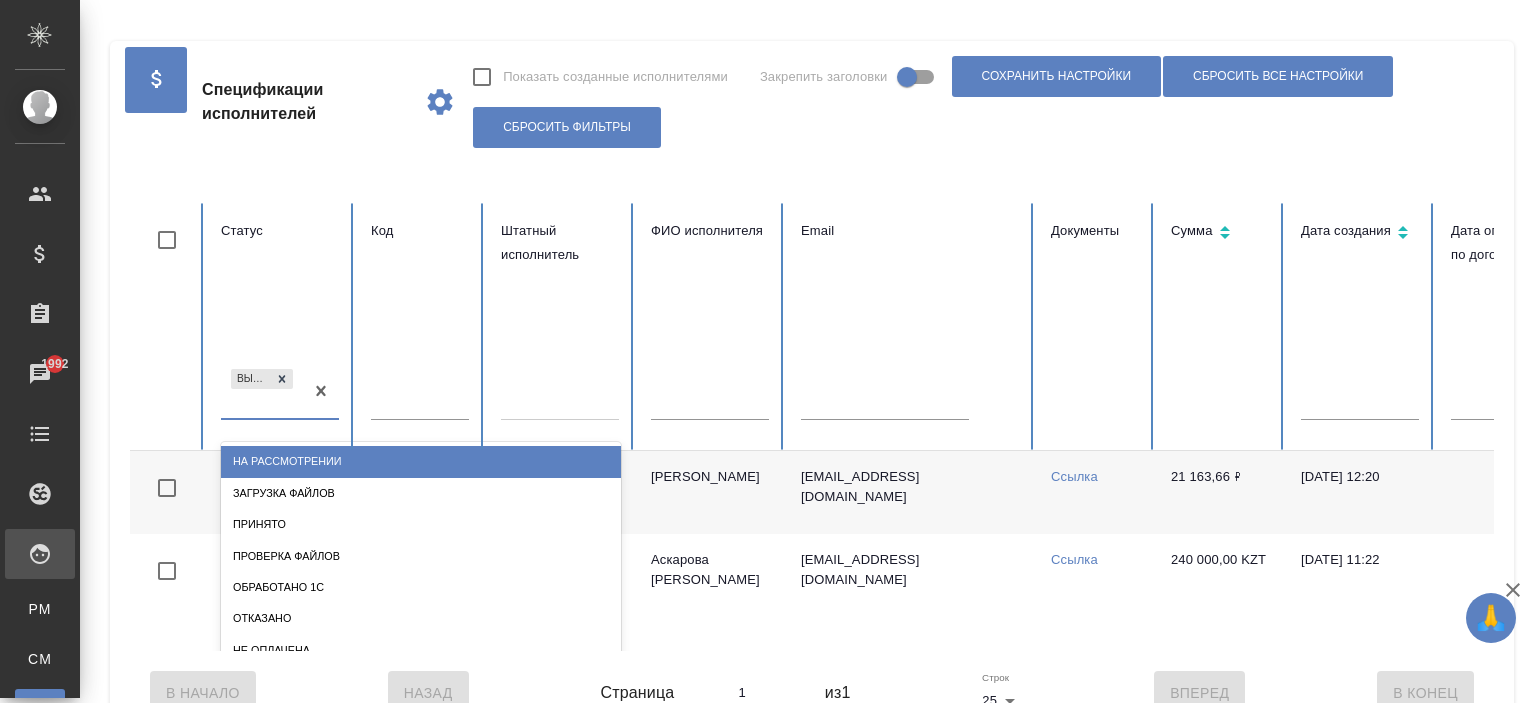 click on "option На рассмотрении focused, 1 of 10. 9 results available. Use Up and Down to choose options, press Enter to select the currently focused option, press Escape to exit the menu, press Tab to select the option and exit the menu. Выбрать договор На рассмотрении Загрузка файлов Принято Проверка файлов Обработано 1С Отказано Не оплачена Оплачена Списан" at bounding box center [280, 400] 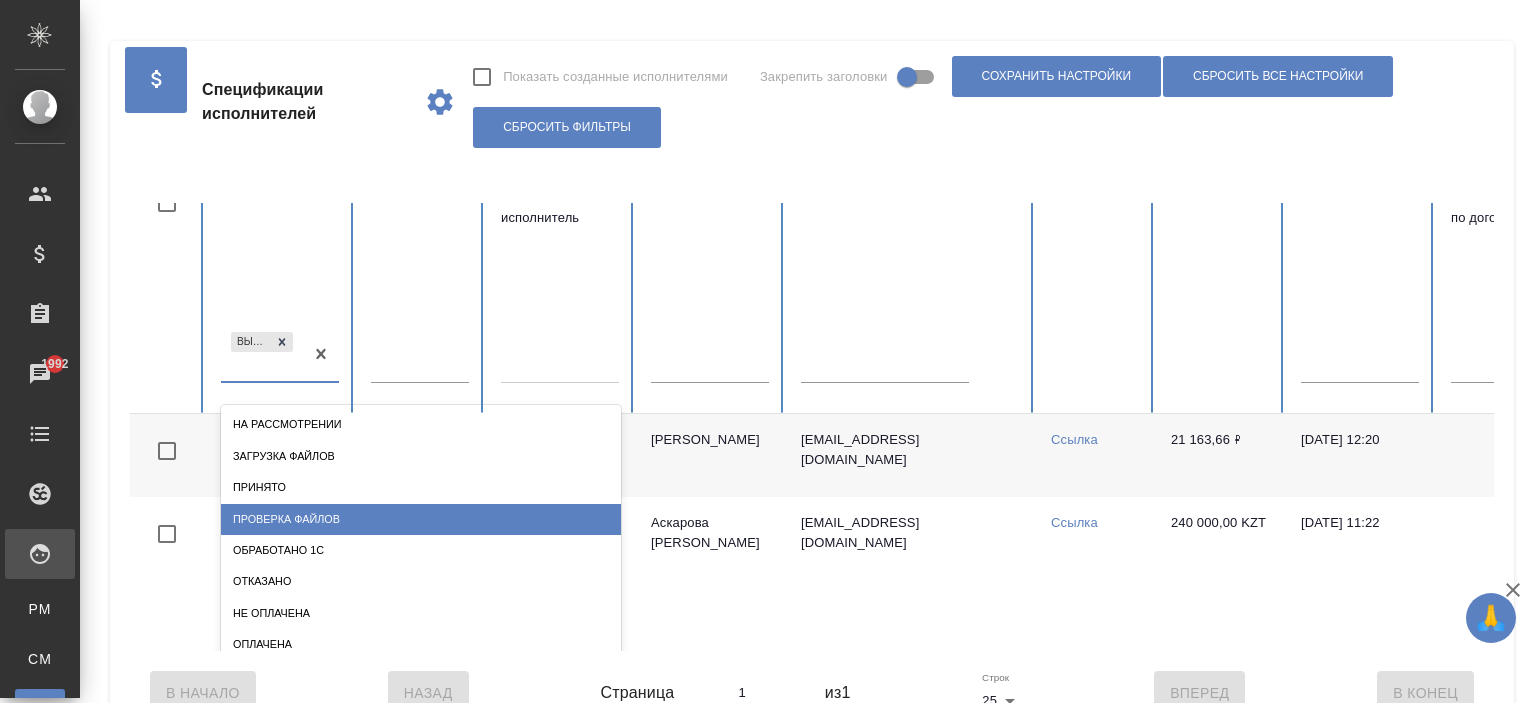 click on "Проверка файлов" at bounding box center [421, 519] 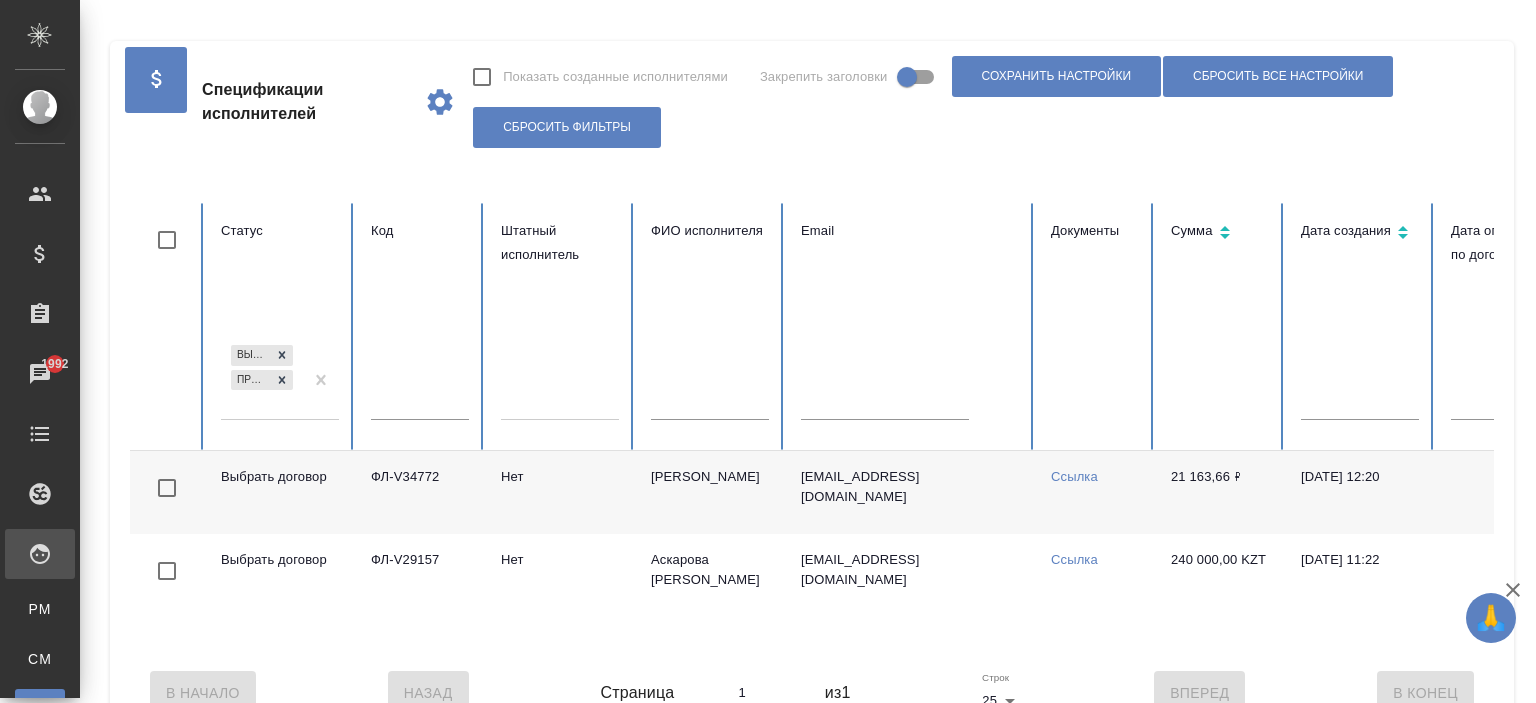scroll, scrollTop: 0, scrollLeft: 0, axis: both 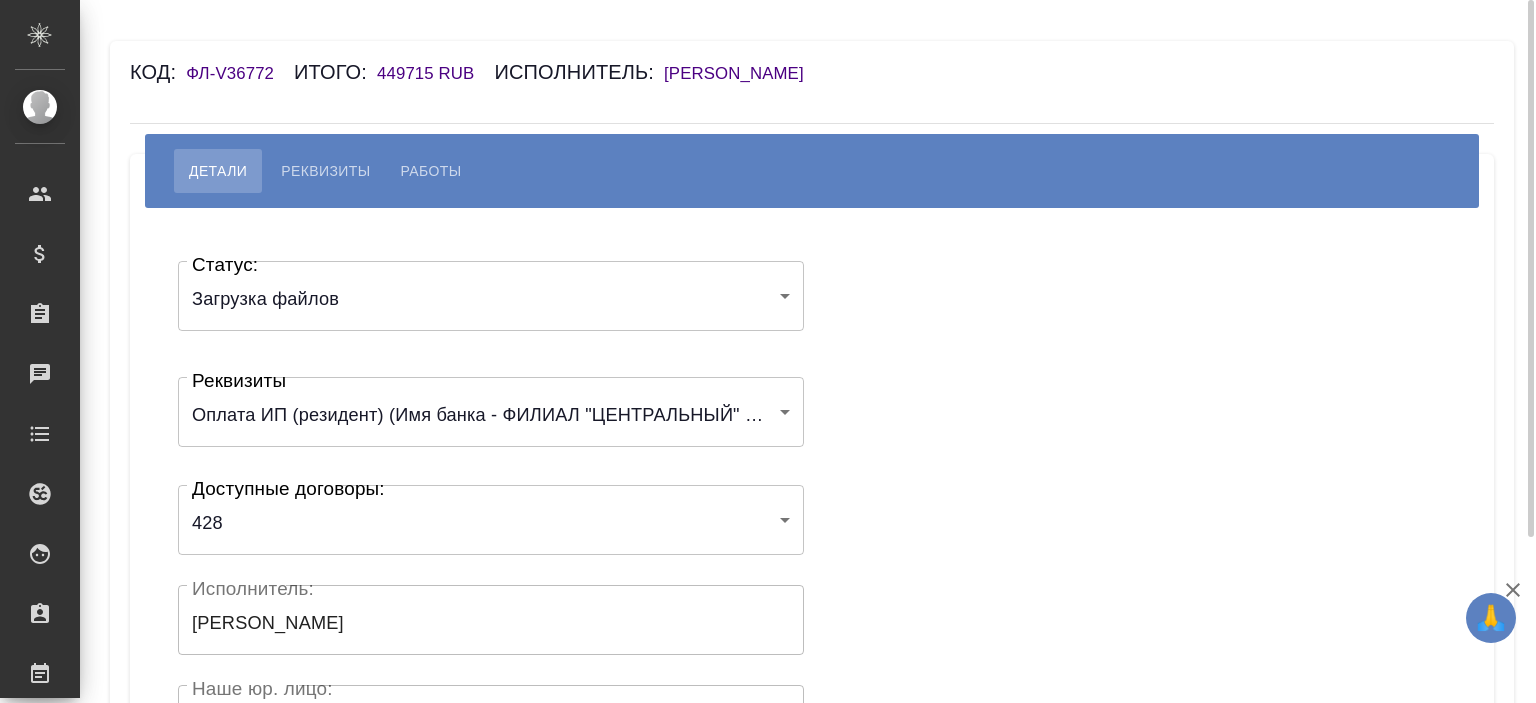 click on "[PERSON_NAME]" at bounding box center (744, 73) 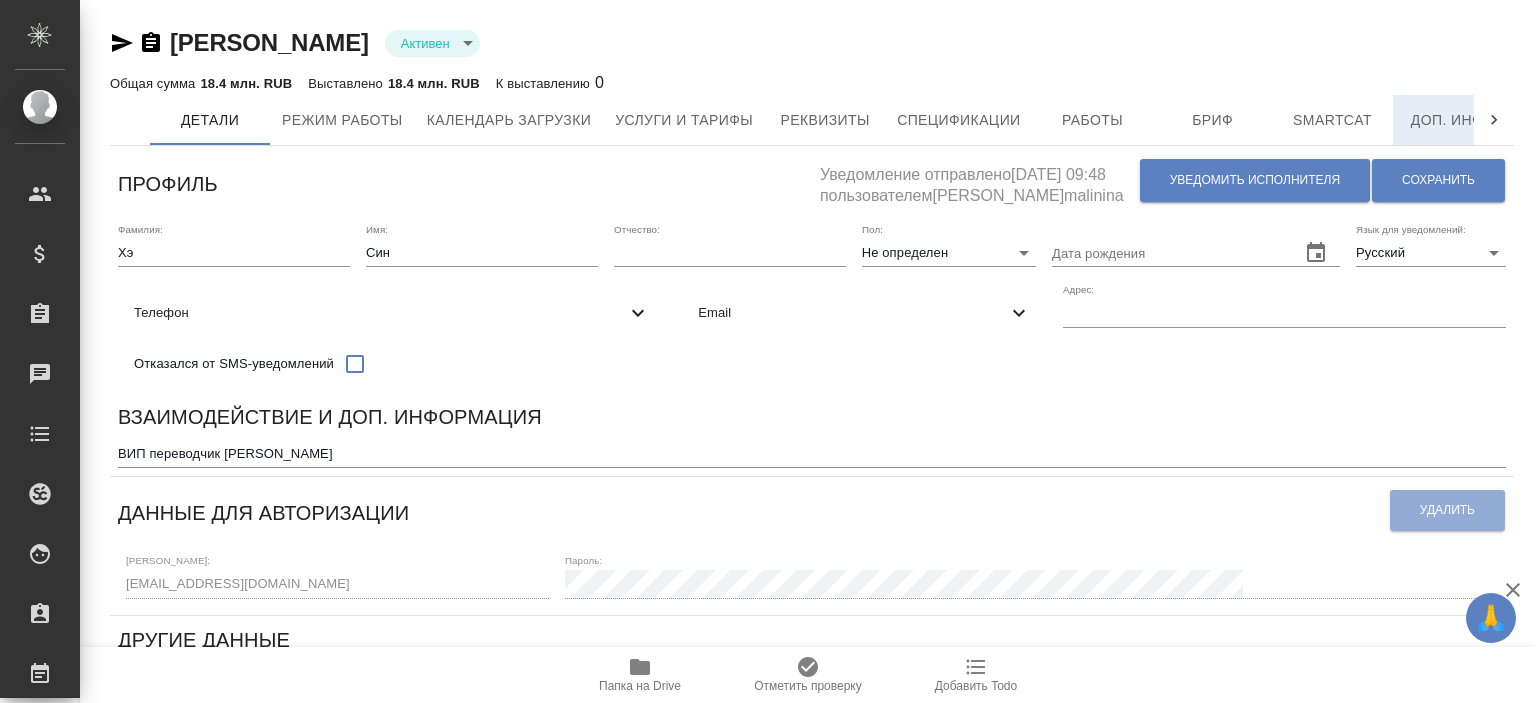 scroll, scrollTop: 0, scrollLeft: 0, axis: both 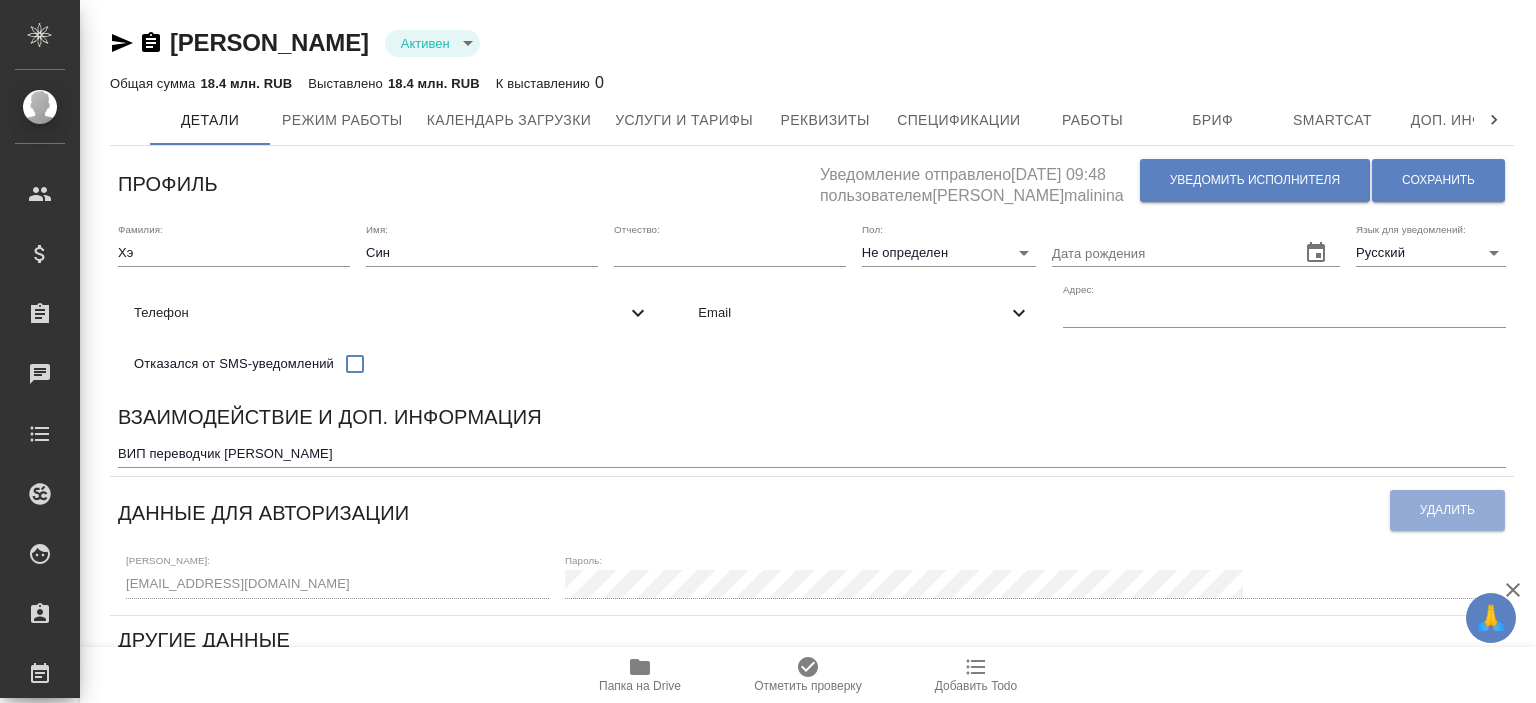 click 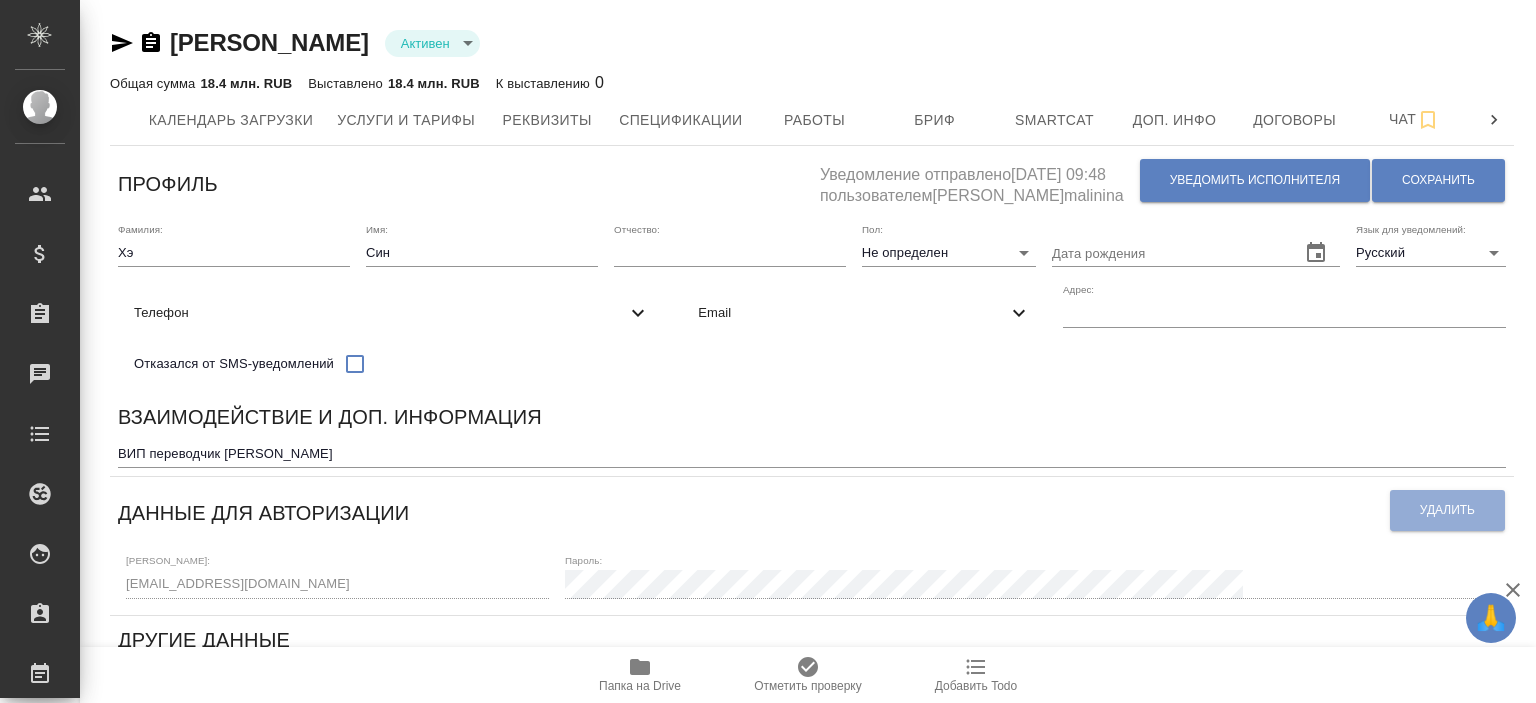 click 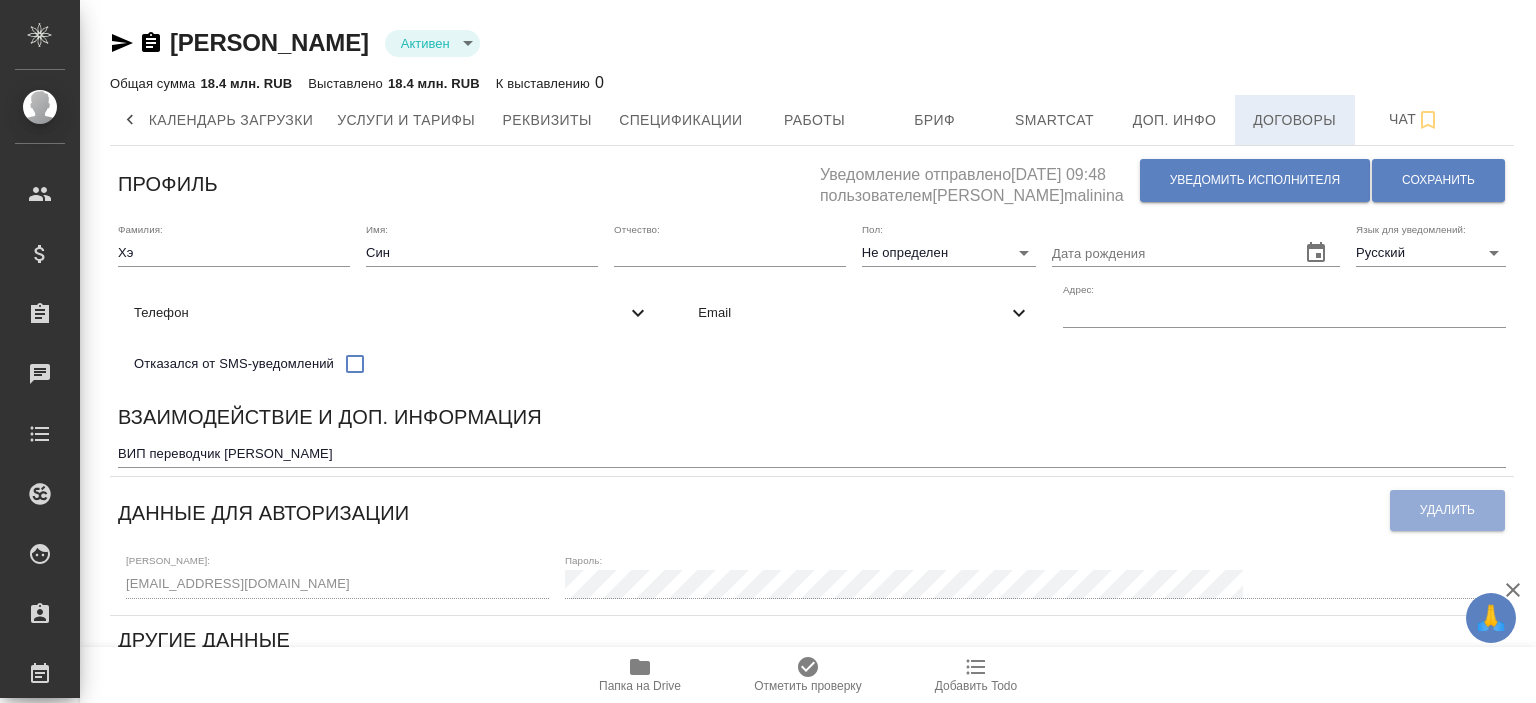 click on "Договоры" at bounding box center [1295, 120] 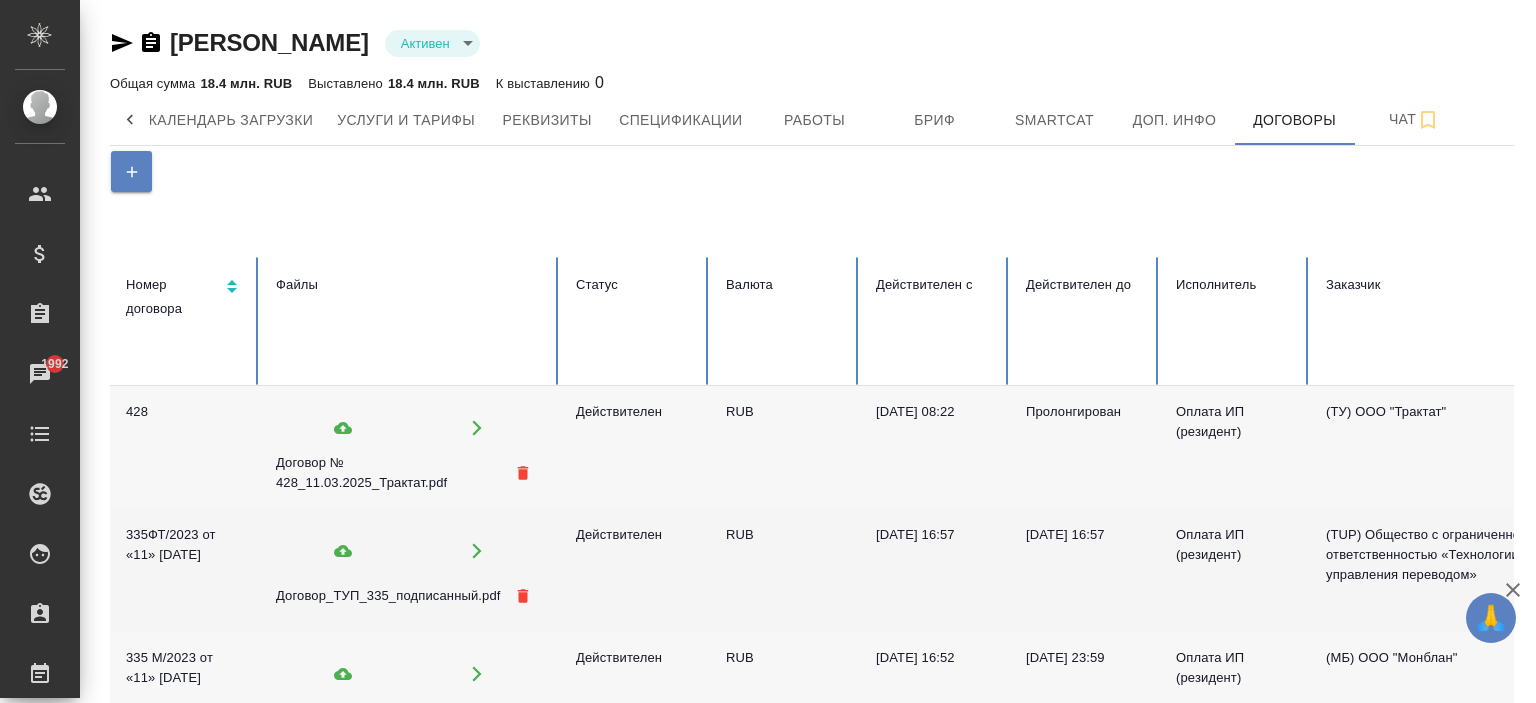 scroll, scrollTop: 162, scrollLeft: 0, axis: vertical 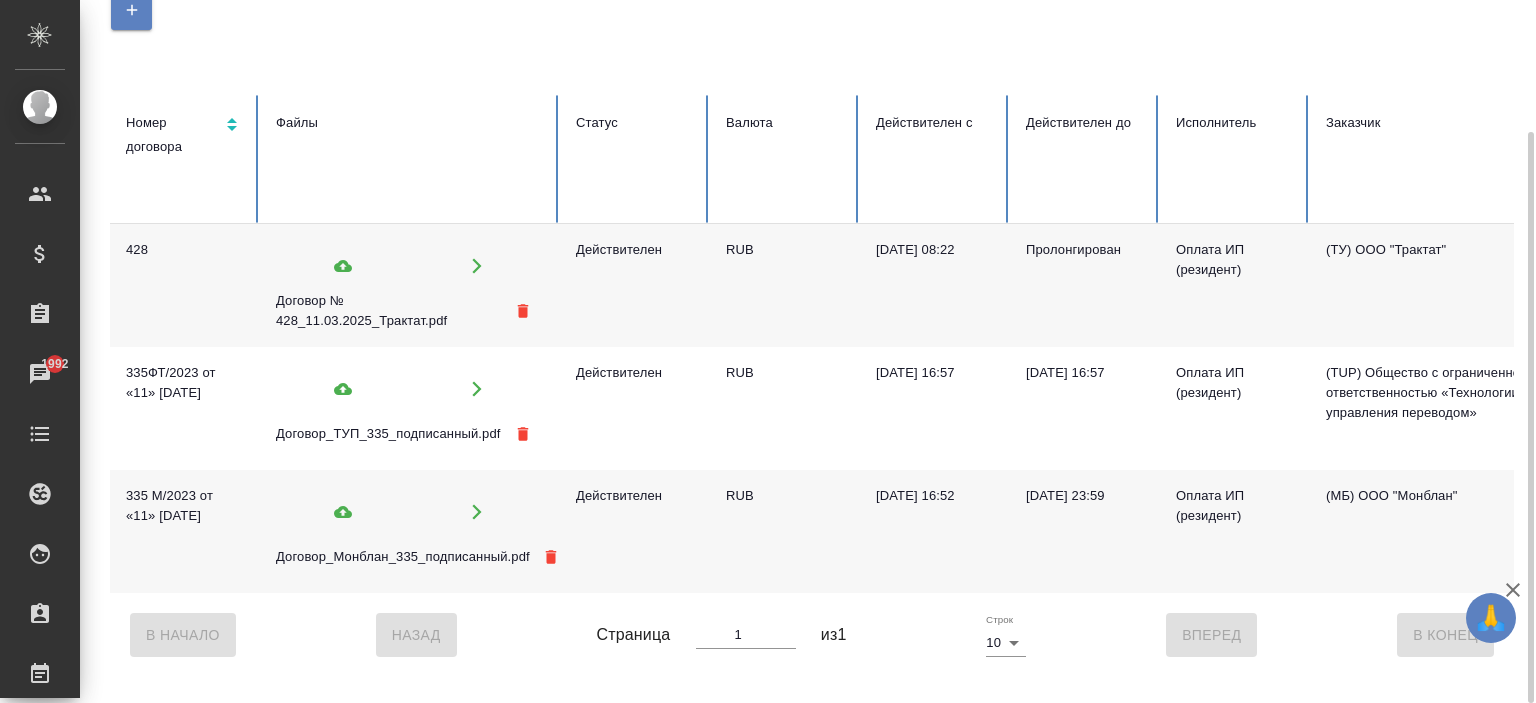 click on "[DATE] 16:52" at bounding box center (935, 531) 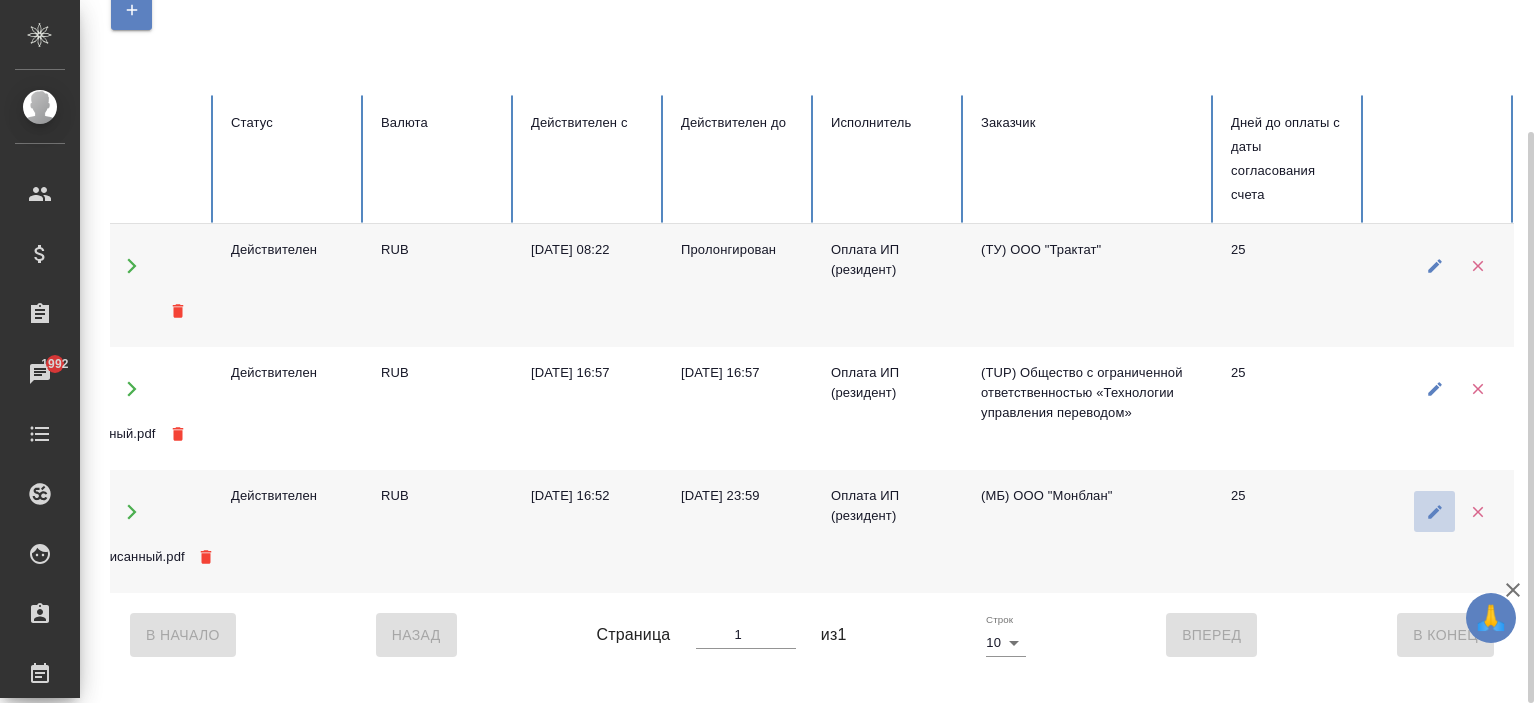 click 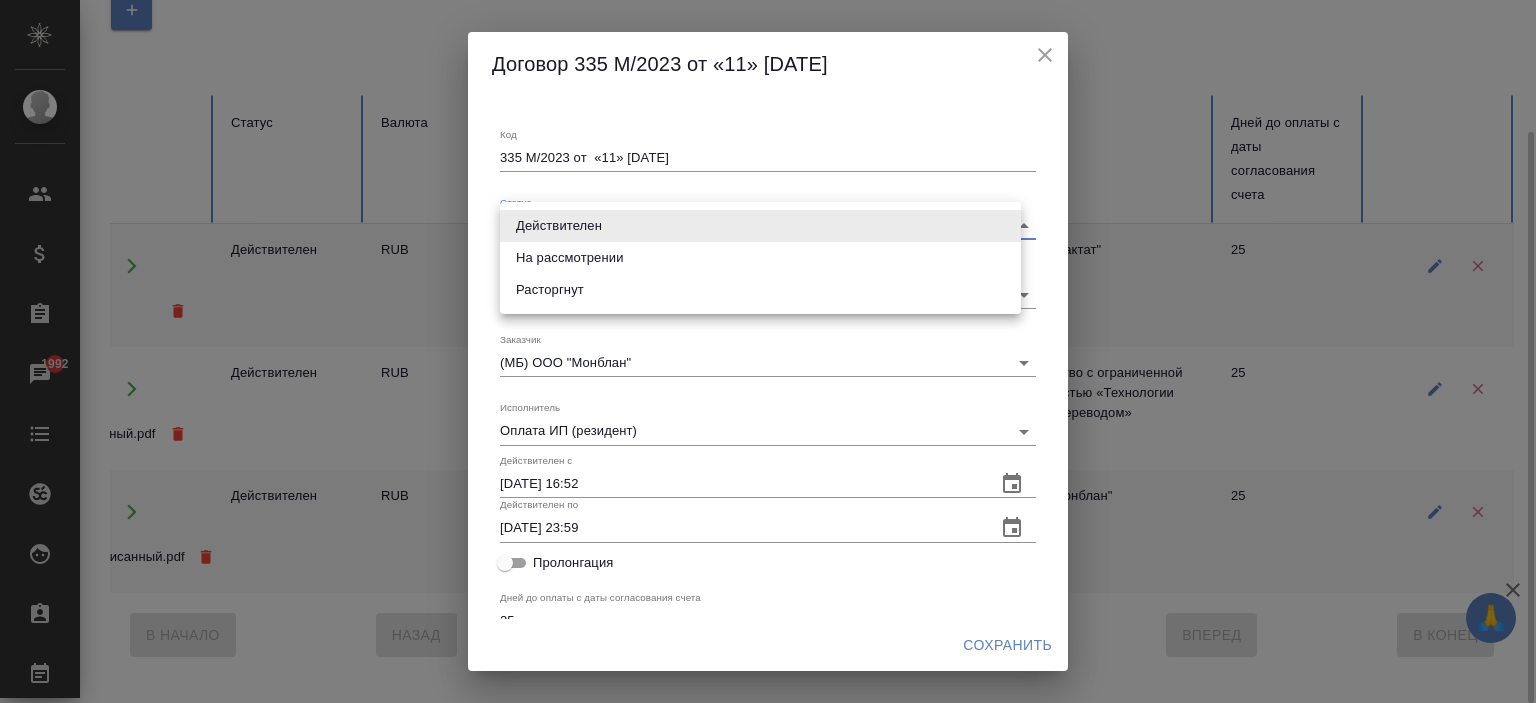 click on "🙏 .cls-1
fill:#fff;
AWATERA Ishkova Yuliya Клиенты Спецификации Заказы 1992 Чаты Todo Проекты SC Исполнители Кандидаты Работы Входящие заявки Заявки на доставку Рекламации Проекты процессинга Конференции Выйти Хэ Син Активен active Общая сумма 18.4 млн. RUB   Выставлено 18.4 млн. RUB   К выставлению 0 Детали Режим работы Календарь загрузки Услуги и тарифы Реквизиты Спецификации Работы Бриф Smartcat Доп. инфо Договоры Чат Номер договора Файлы Статус Валюта Действителен с Действителен до Исполнитель Заказчик Дней до оплаты с даты согласования счета 428 Действителен RUB 11.03.2025, 08:22" at bounding box center [768, 351] 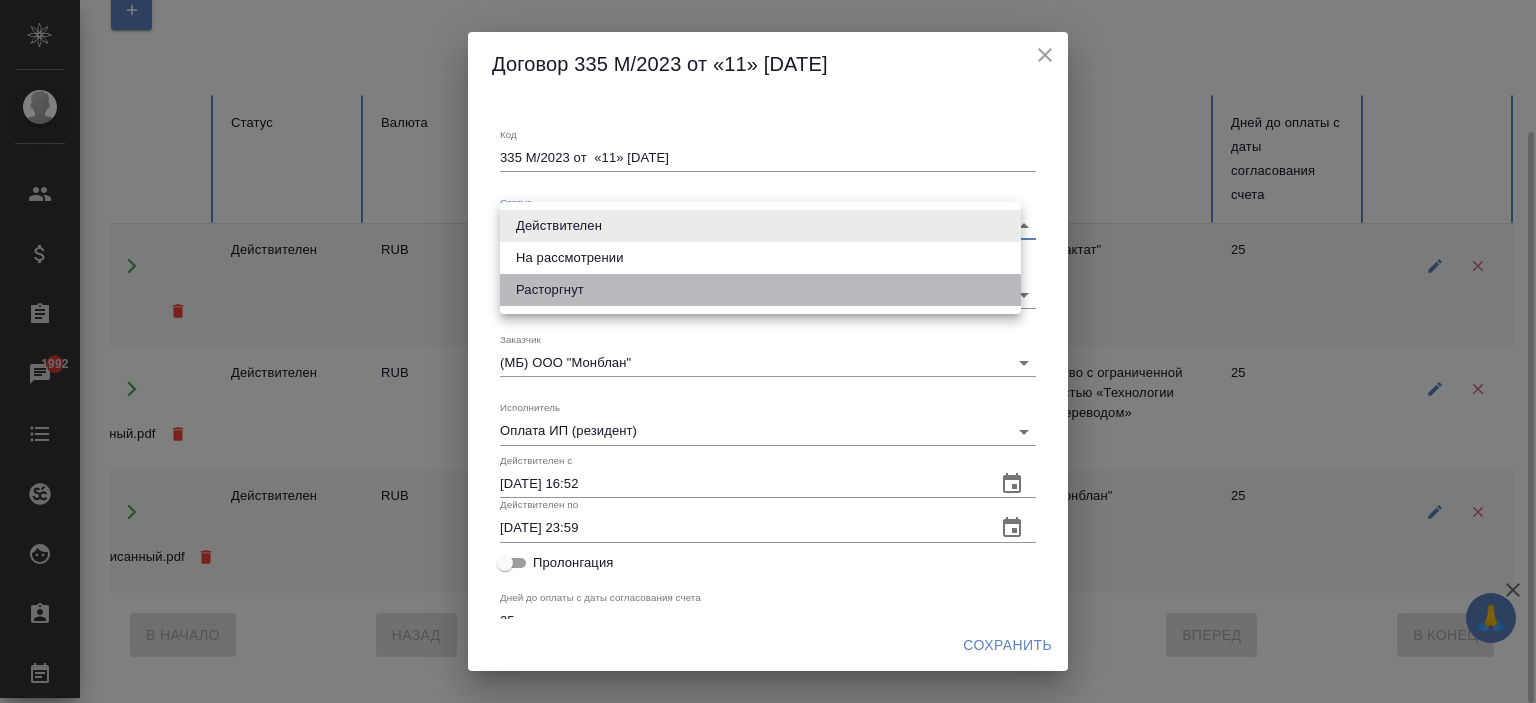 click on "Расторгнут" at bounding box center [760, 290] 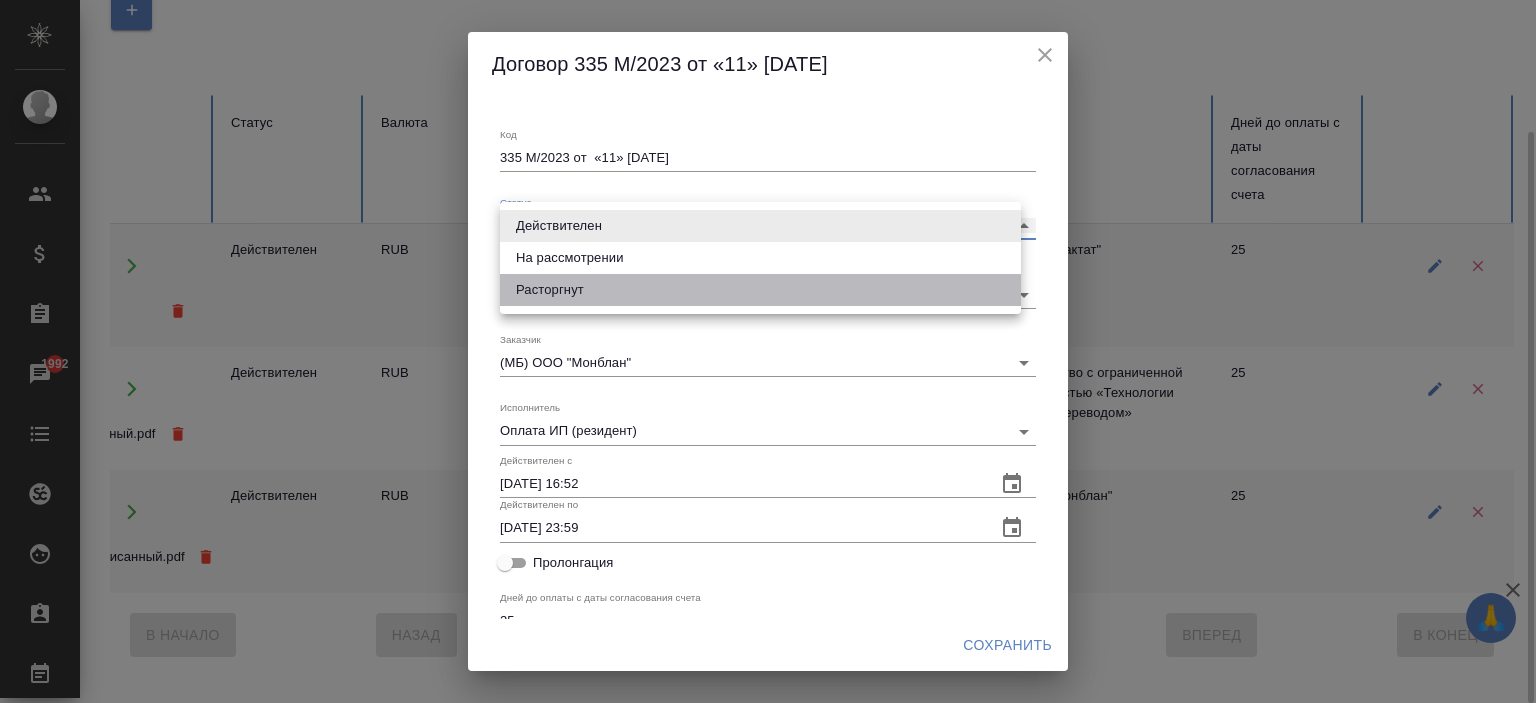 type on "cancelled" 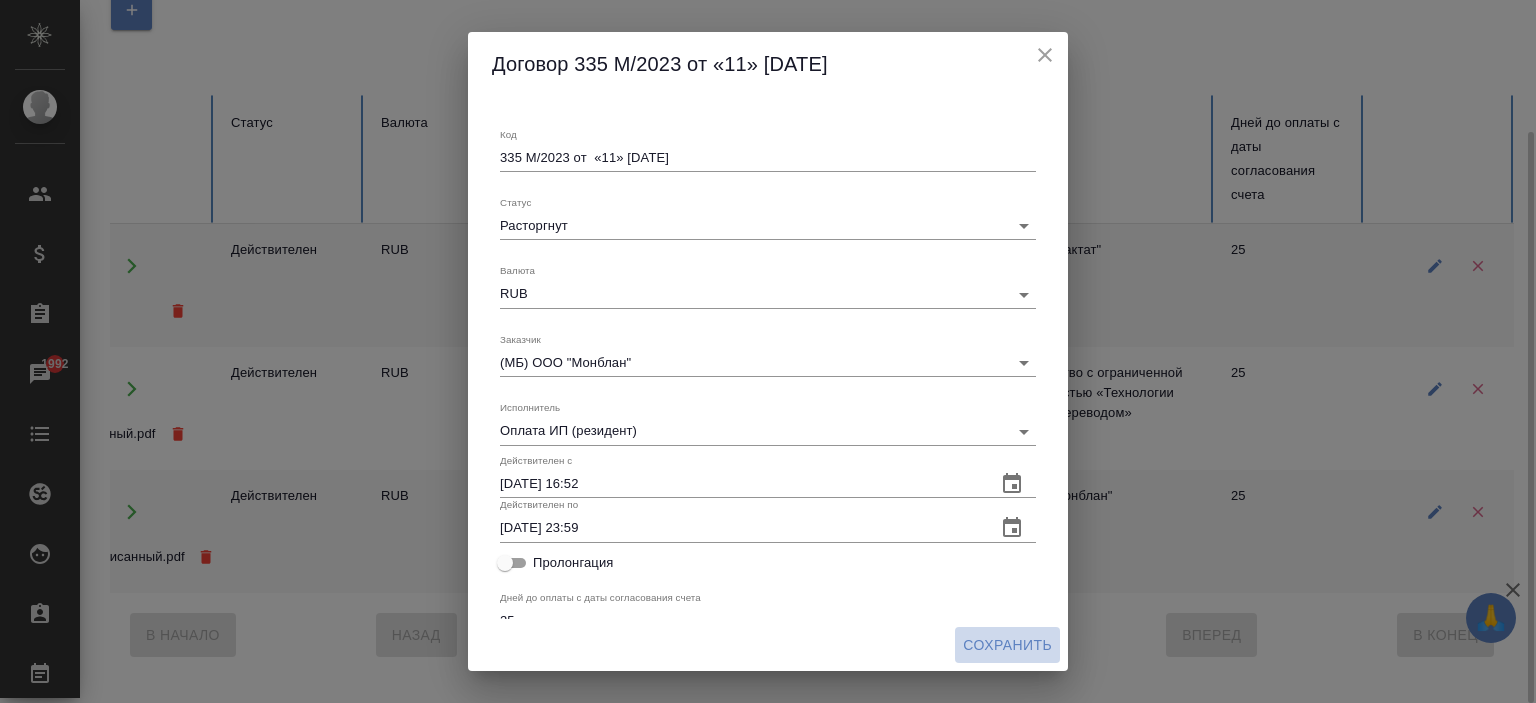 click on "Сохранить" at bounding box center (1007, 645) 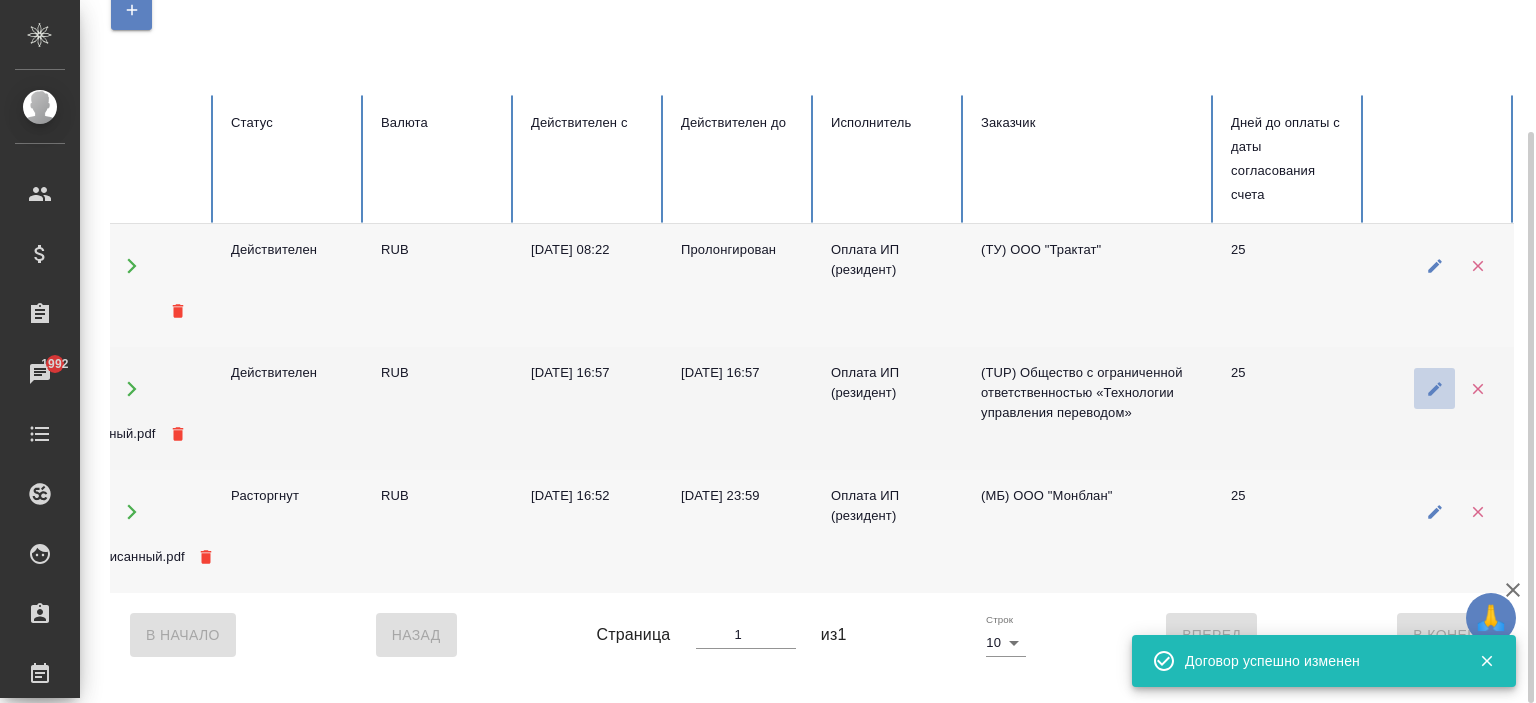 click 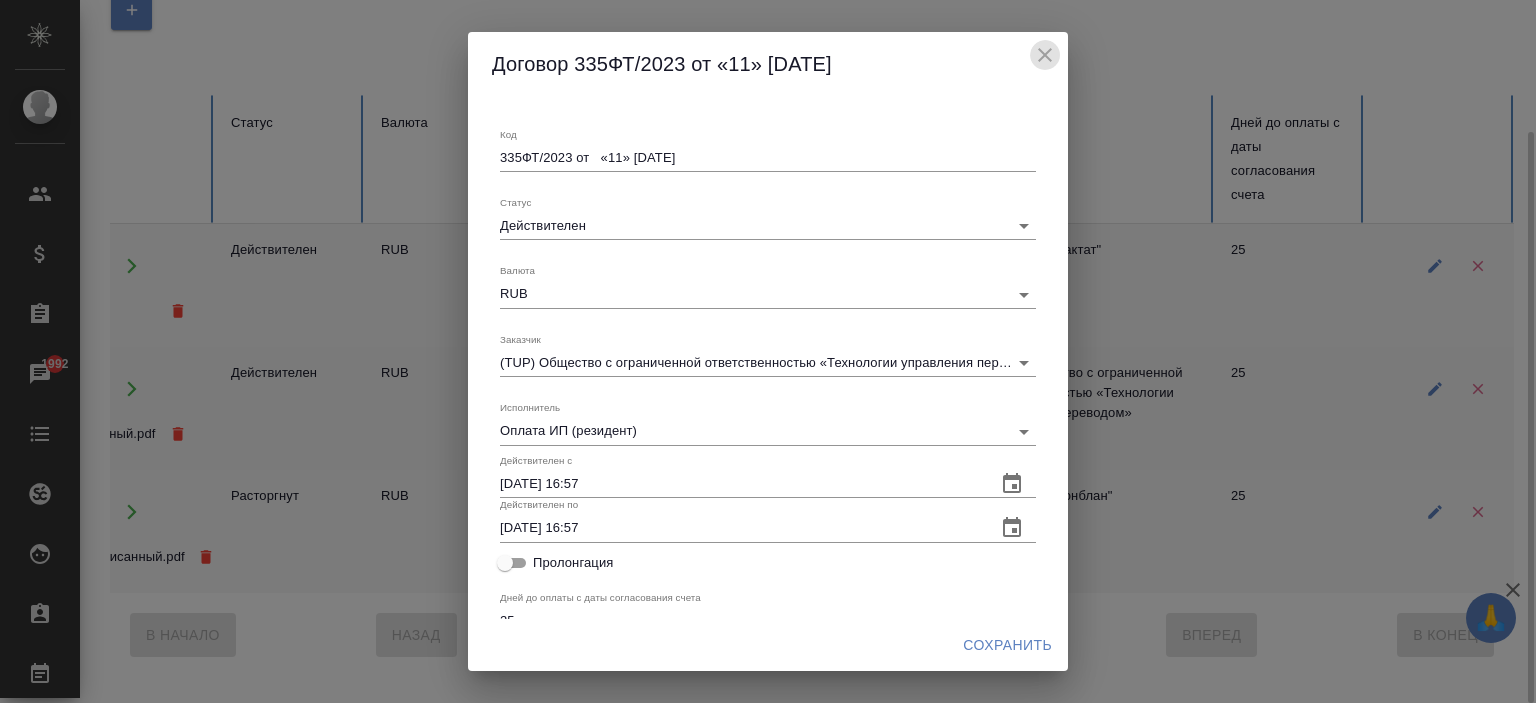 click 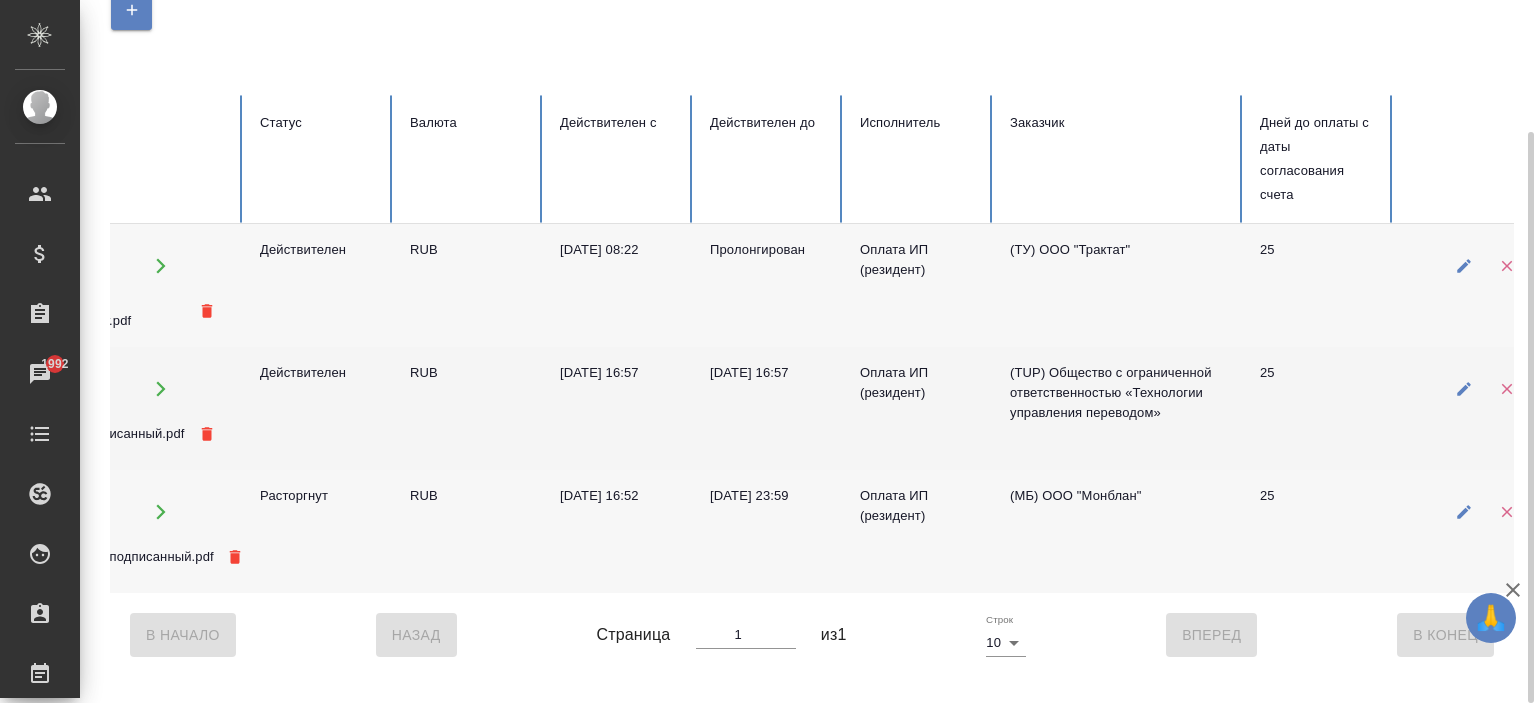scroll, scrollTop: 0, scrollLeft: 0, axis: both 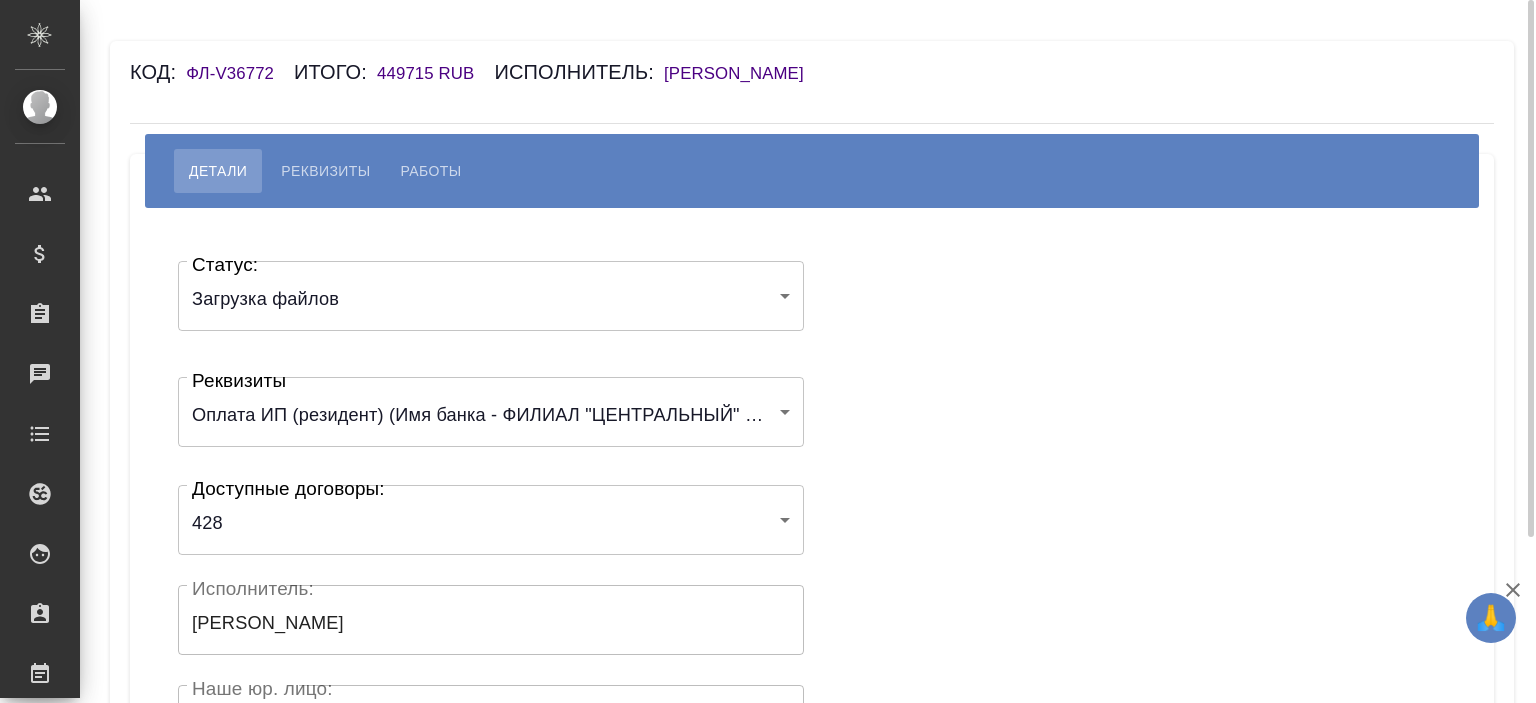 click on "🙏 .cls-1
fill:#fff;
AWATERA Ishkova Yuliya Клиенты Спецификации Заказы Чаты Todo Проекты SC Исполнители Кандидаты Работы Входящие заявки Заявки на доставку Рекламации Проекты процессинга Конференции Выйти Код: ФЛ-V36772 Итого: 449715 RUB Исполнитель: Хэ Син Детали Реквизиты Работы Статус: Загрузка файлов filesUpload Статус: Реквизиты Оплата ИП (резидент) (Имя банка -  ФИЛИАЛ "ЦЕНТРАЛЬНЫЙ" БАНКА ВТБ (ПАО) / Корреспондентский счет - 30101810145250000411 / БИК - 044525411 / Расчетный счет - 40802810624820000805 / ИНН получателя - 772799161247 / ОГРН - 317774600471532 / ФИО получателя - Серебряков Роман Владиславович) 428   x" at bounding box center [768, 351] 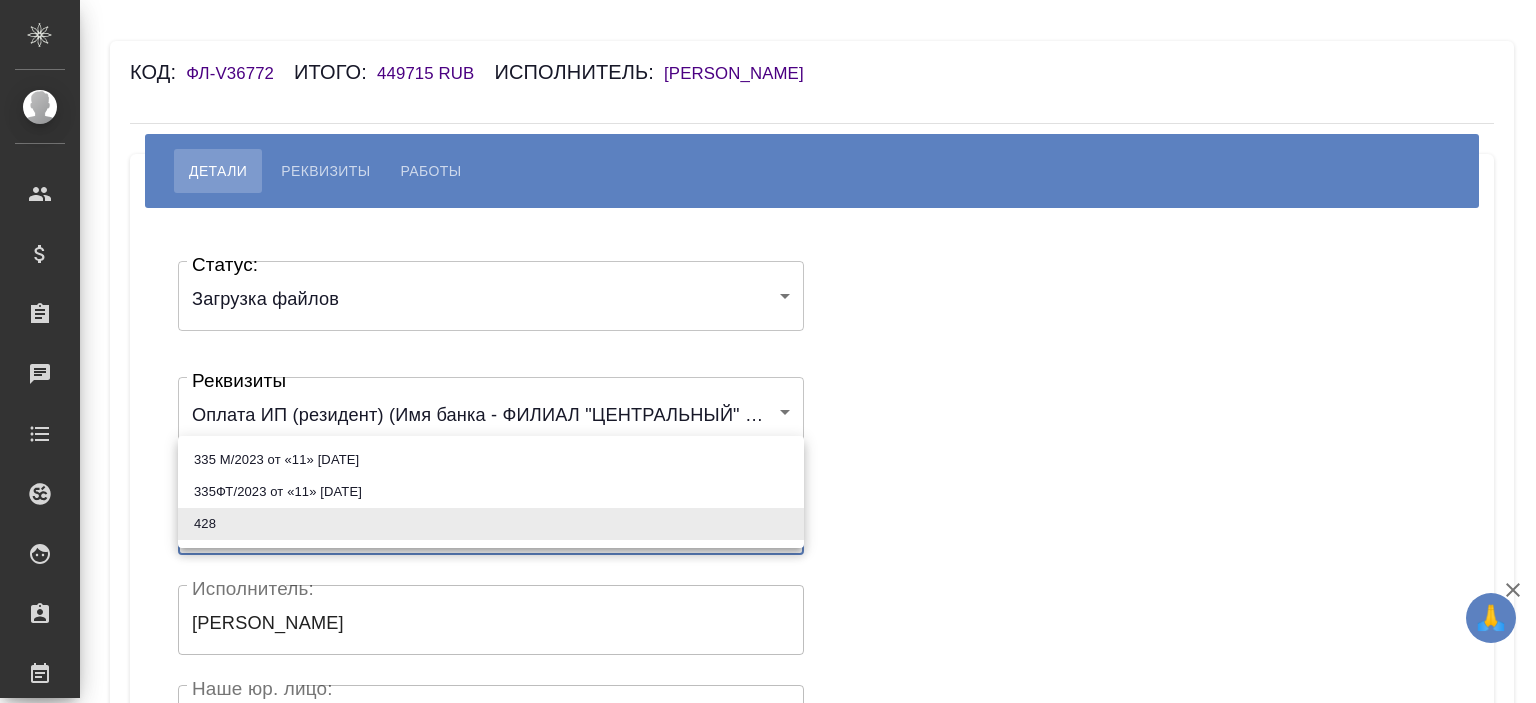 click at bounding box center [768, 351] 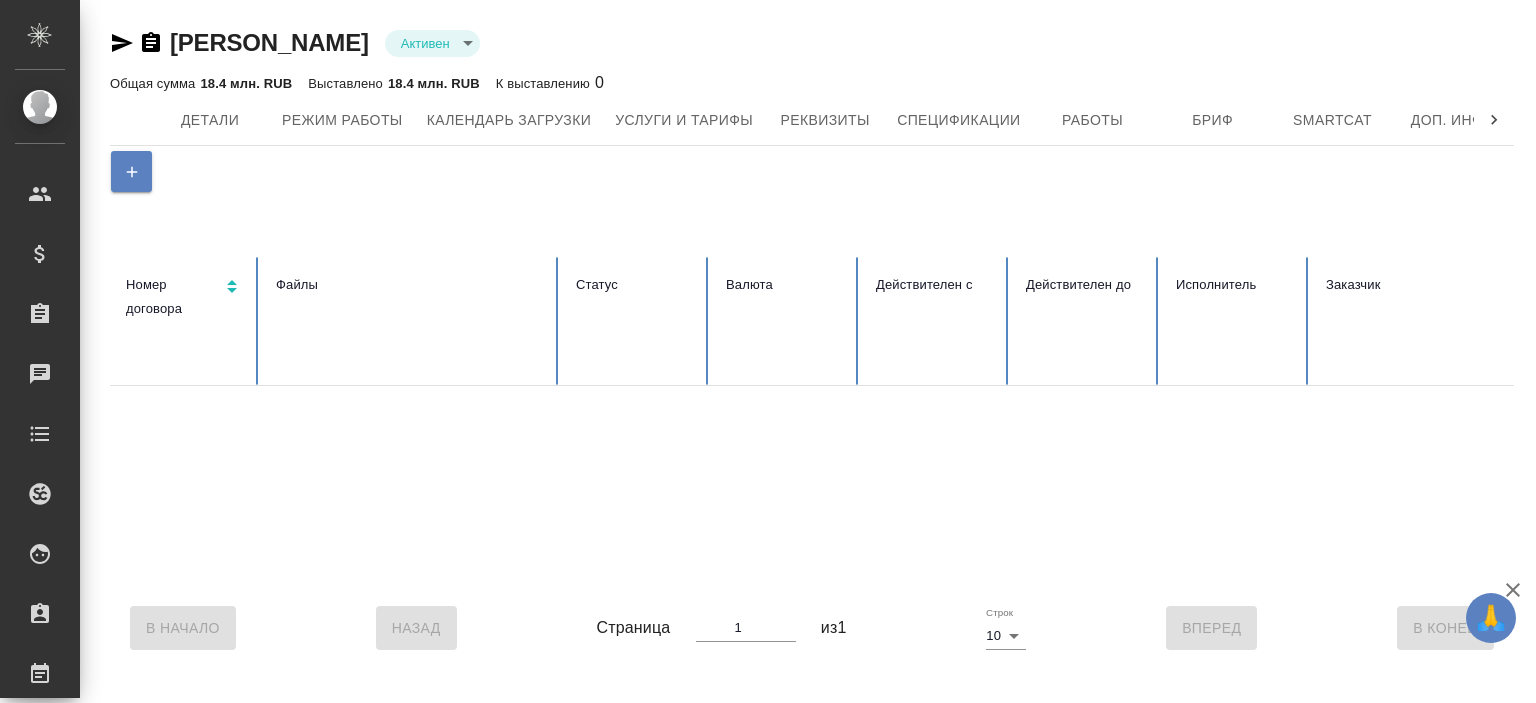 scroll, scrollTop: 0, scrollLeft: 0, axis: both 